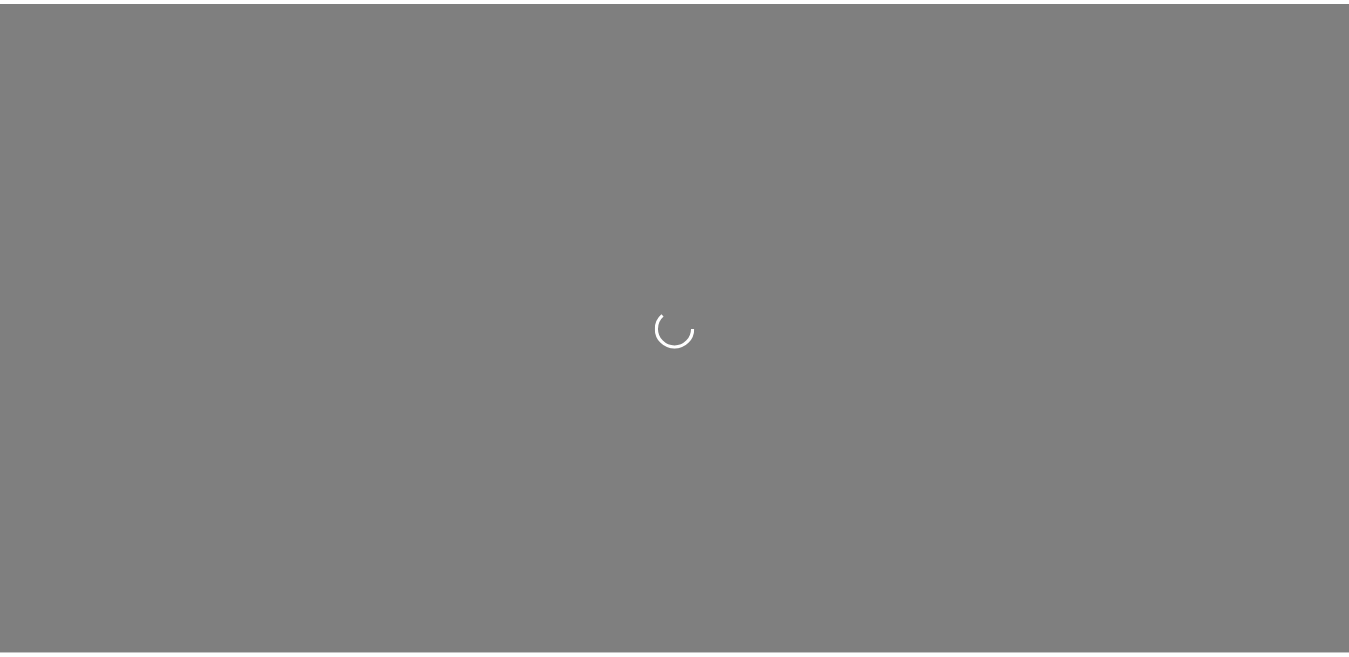 scroll, scrollTop: 0, scrollLeft: 0, axis: both 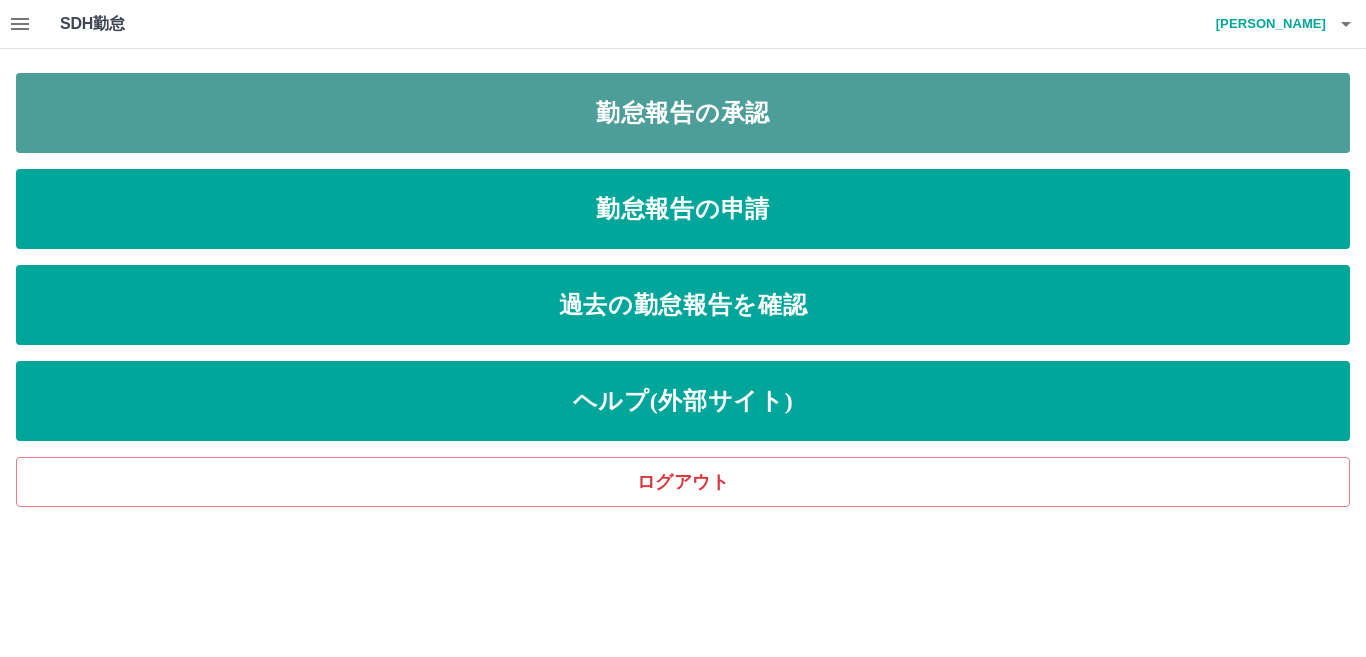 click on "勤怠報告の承認" at bounding box center [683, 113] 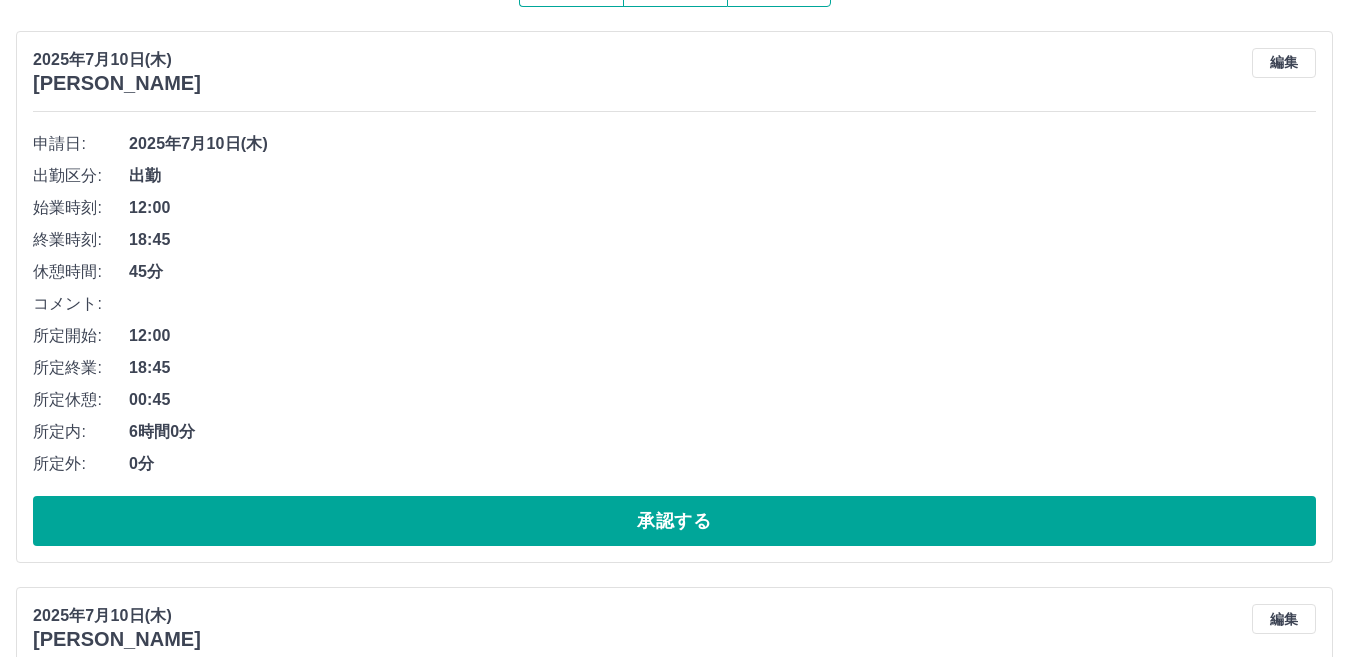 scroll, scrollTop: 300, scrollLeft: 0, axis: vertical 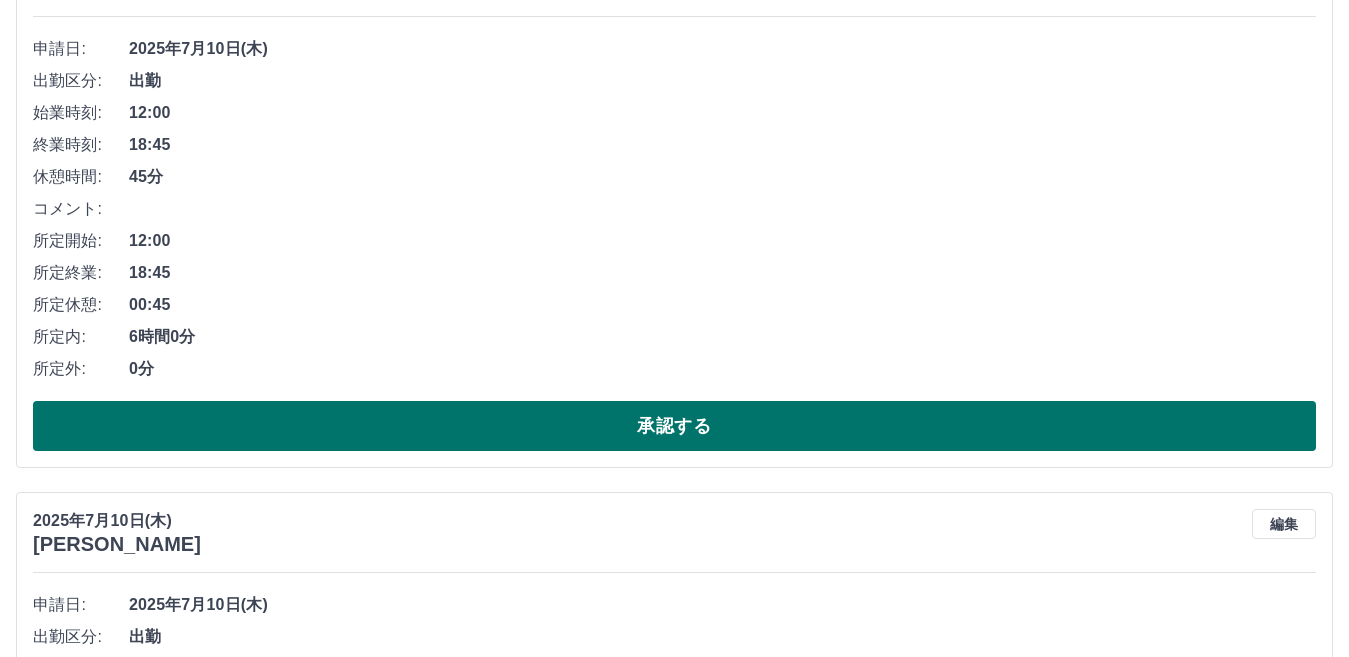 click on "承認する" at bounding box center (674, 426) 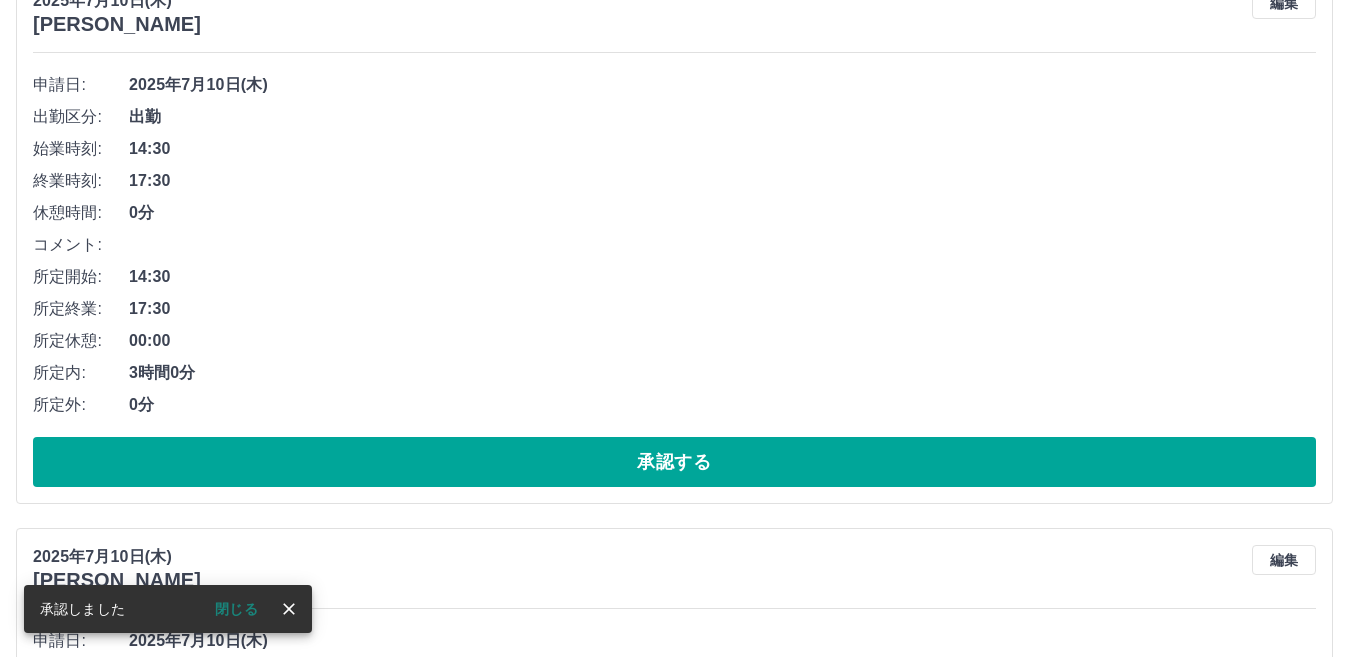 scroll, scrollTop: 300, scrollLeft: 0, axis: vertical 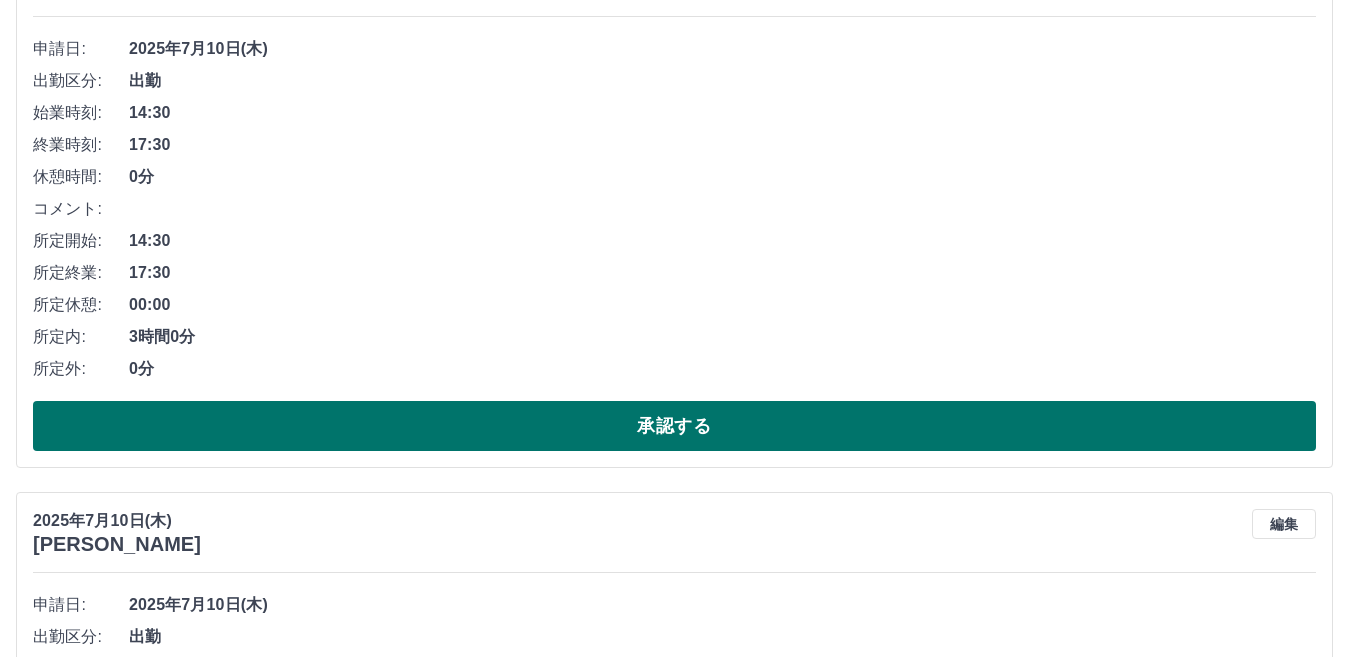 click on "承認する" at bounding box center (674, 426) 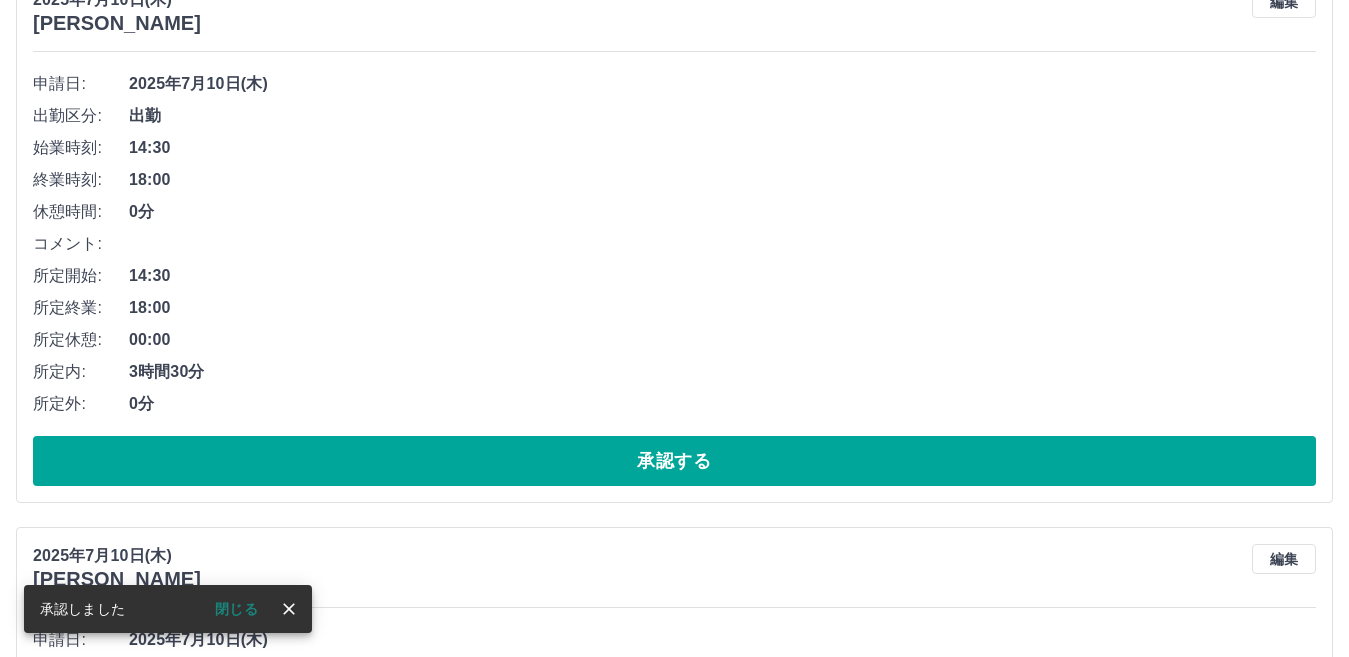 scroll, scrollTop: 300, scrollLeft: 0, axis: vertical 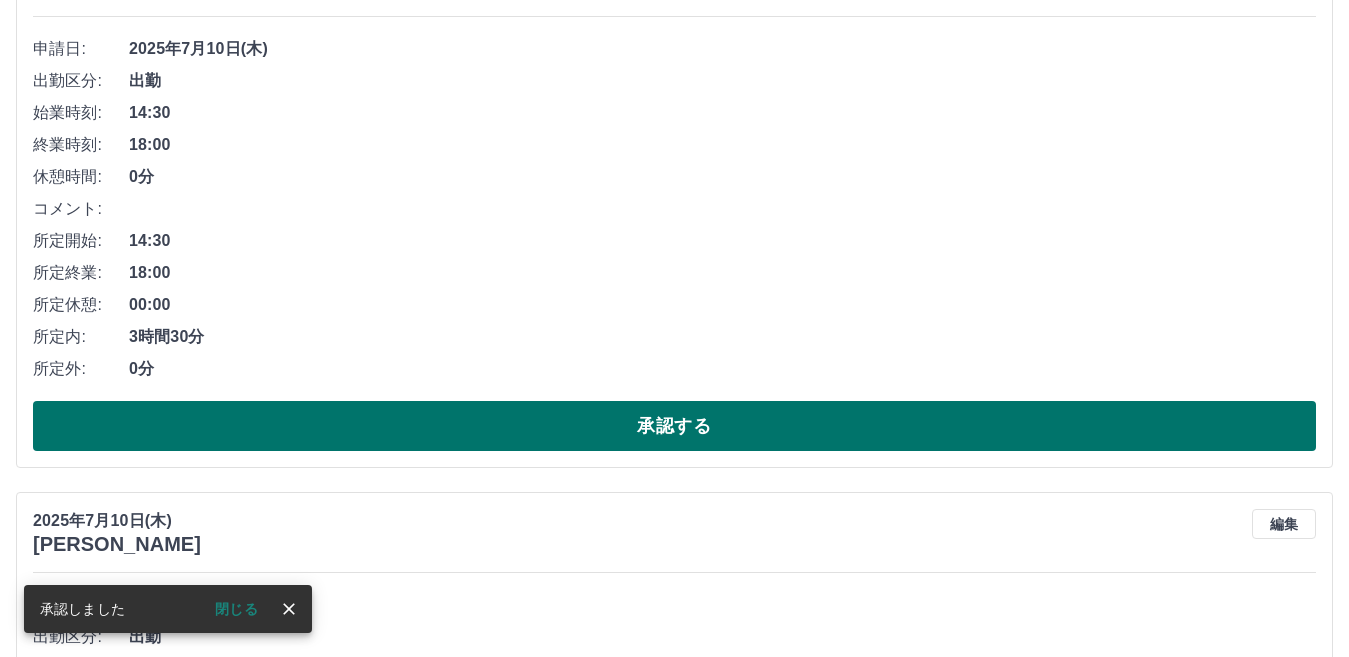 click on "承認する" at bounding box center (674, 426) 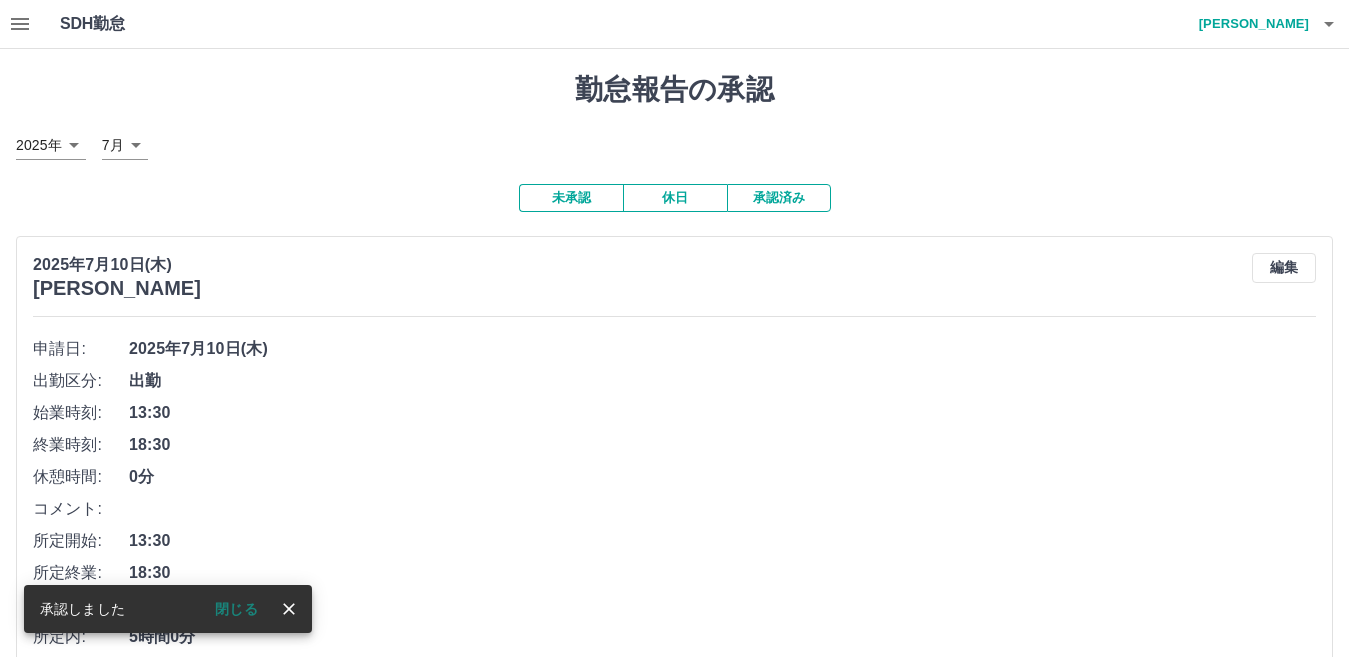 scroll, scrollTop: 200, scrollLeft: 0, axis: vertical 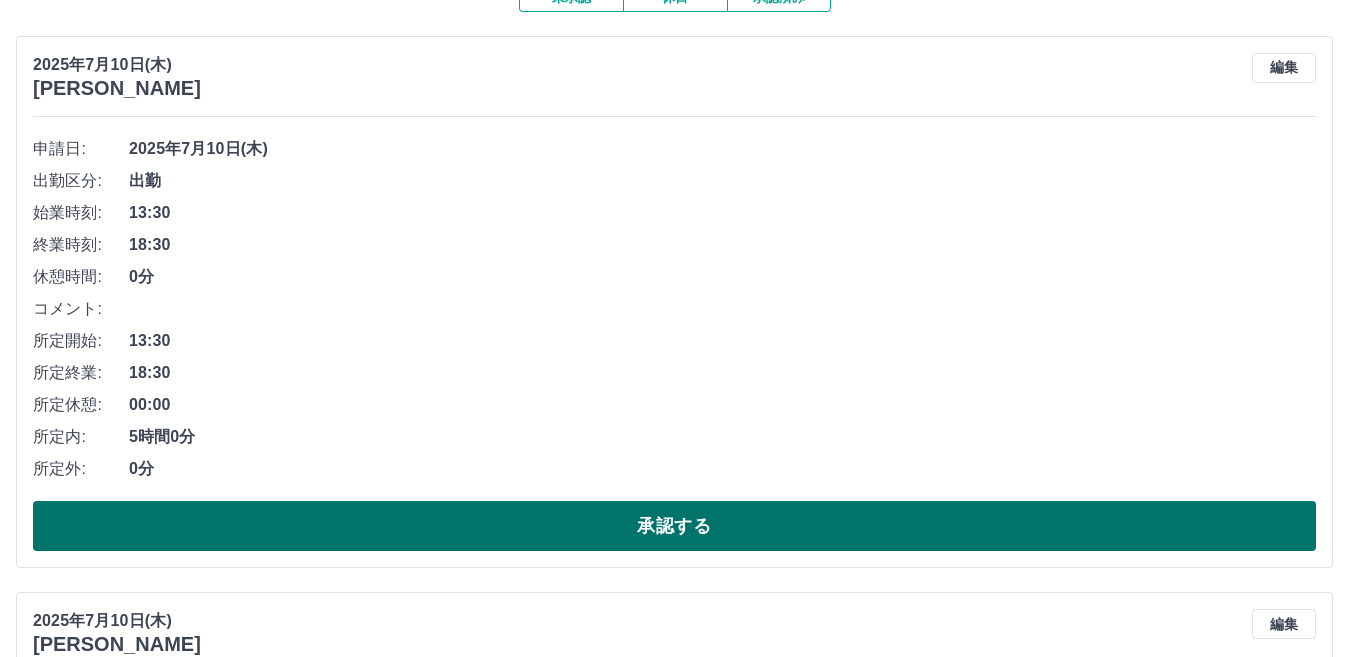 click on "承認する" at bounding box center [674, 526] 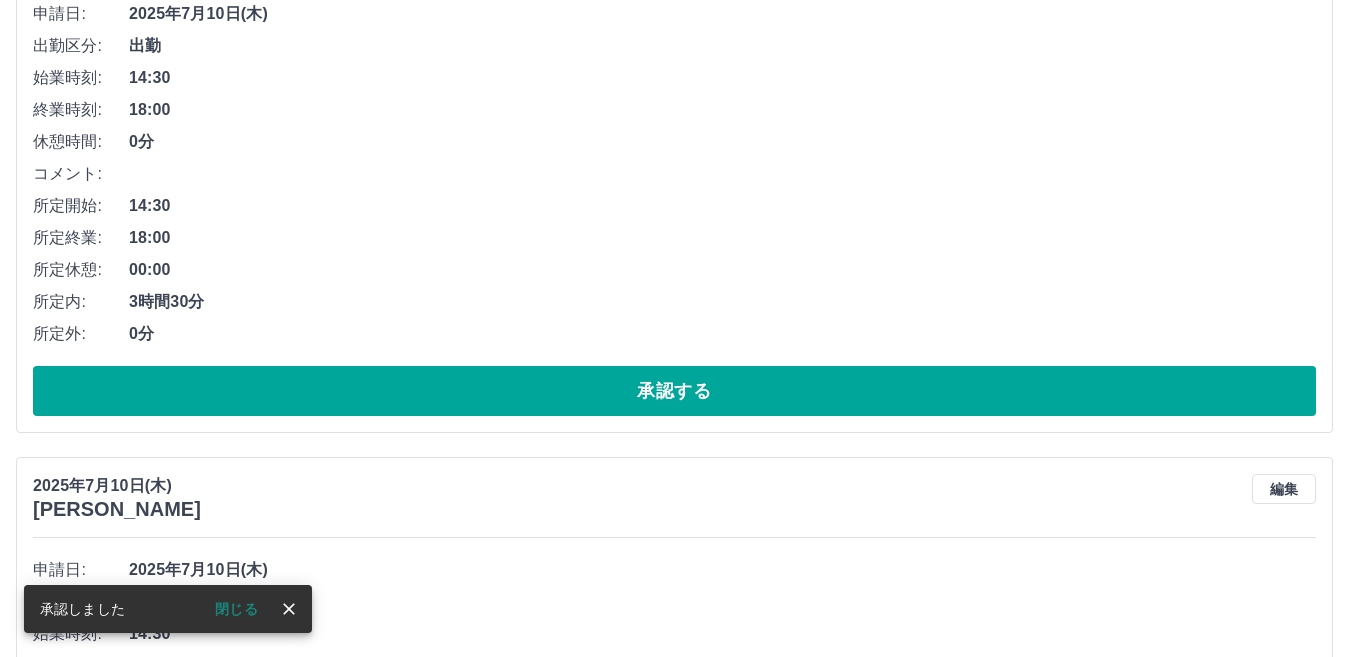 scroll, scrollTop: 344, scrollLeft: 0, axis: vertical 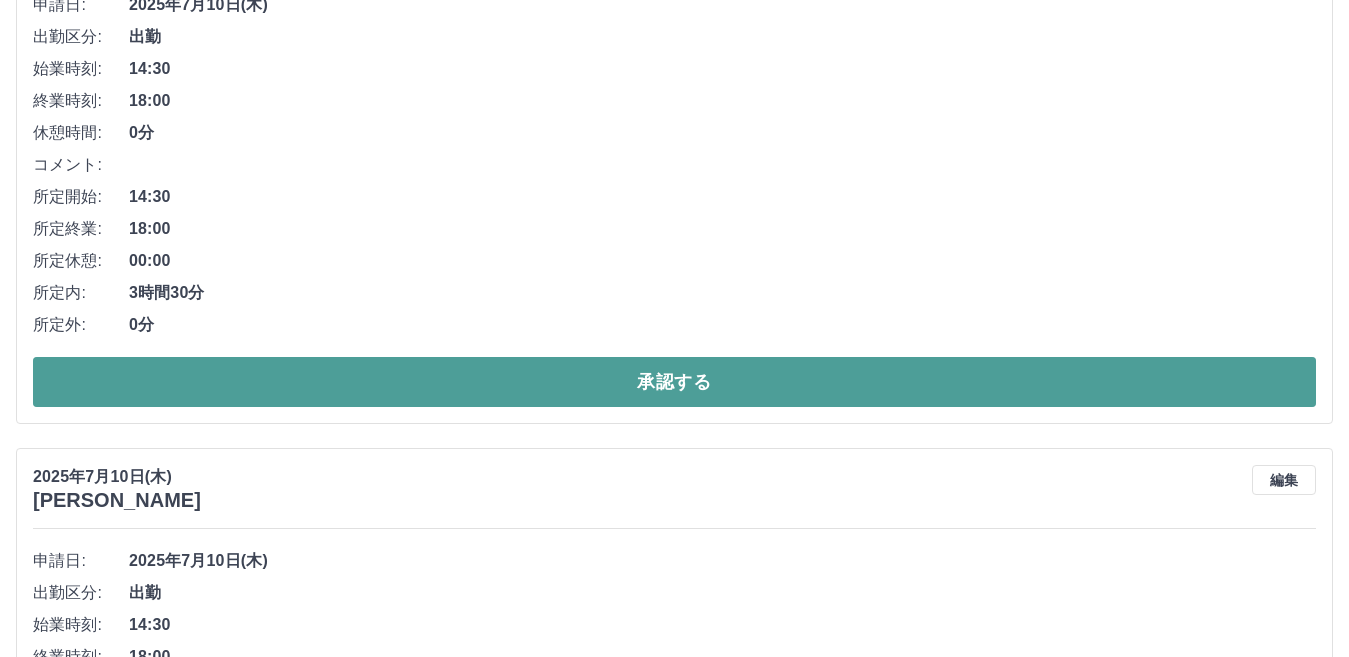 click on "承認する" at bounding box center (674, 382) 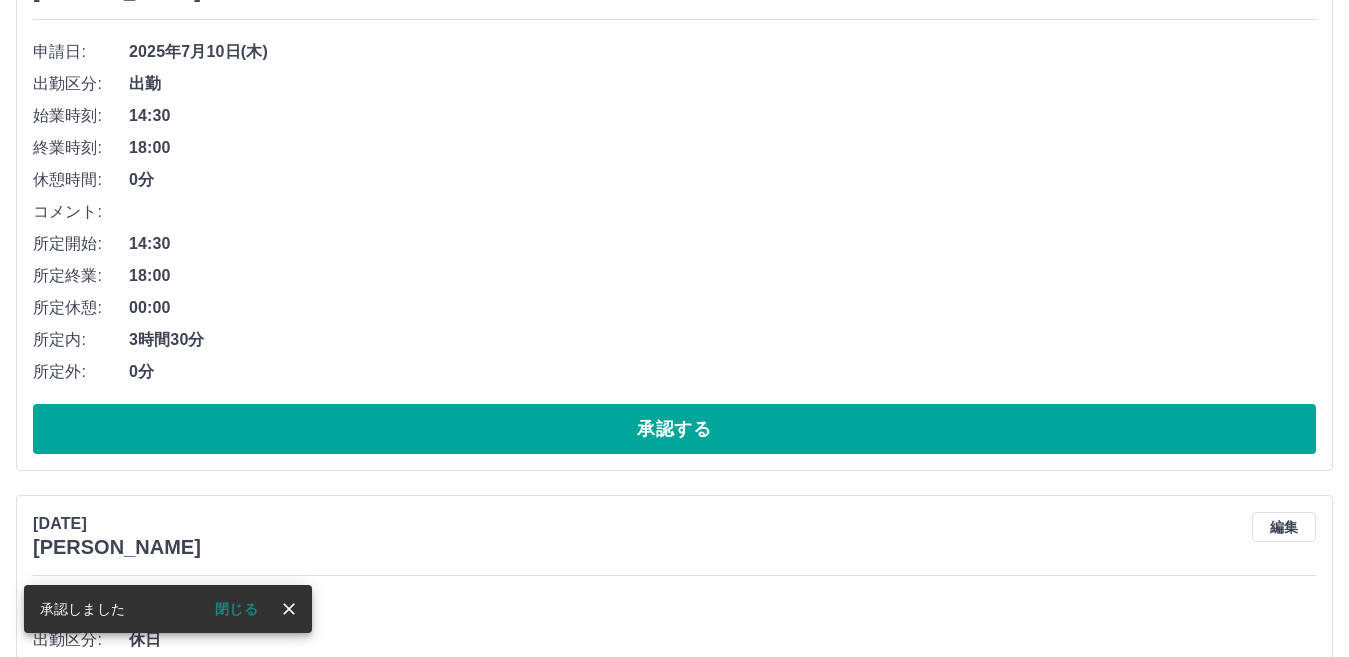 scroll, scrollTop: 300, scrollLeft: 0, axis: vertical 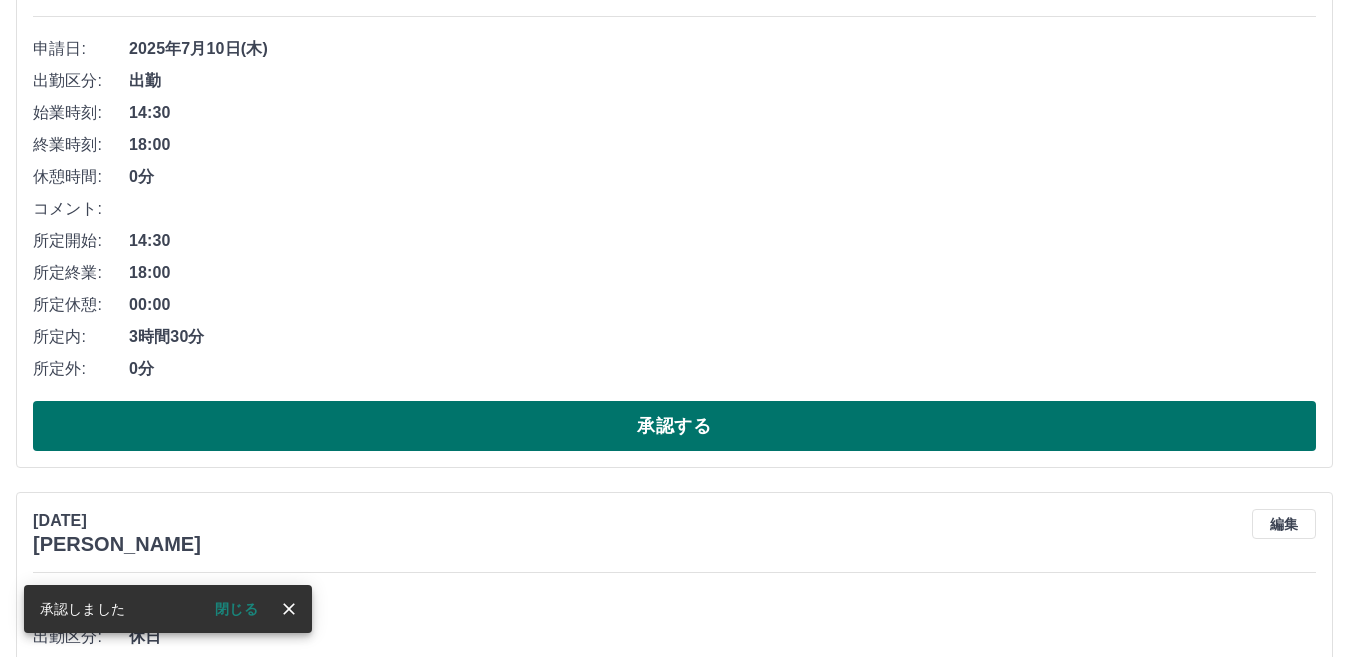 click on "承認する" at bounding box center (674, 426) 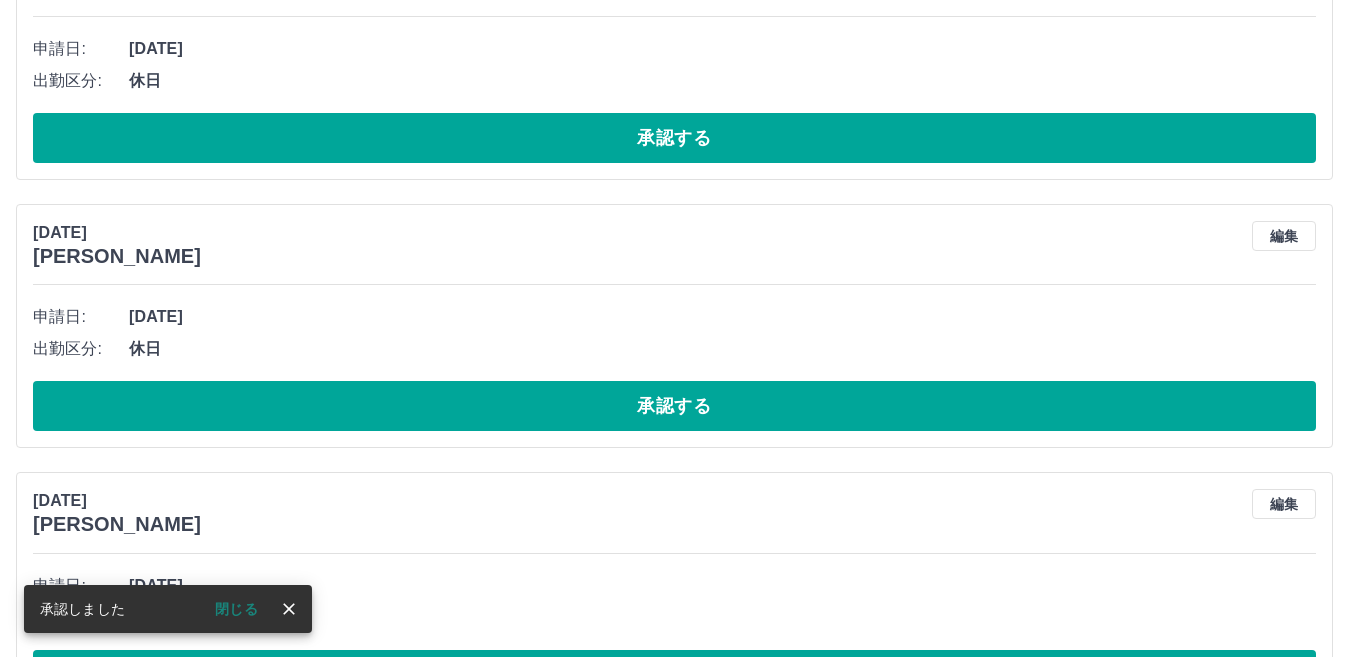 scroll, scrollTop: 0, scrollLeft: 0, axis: both 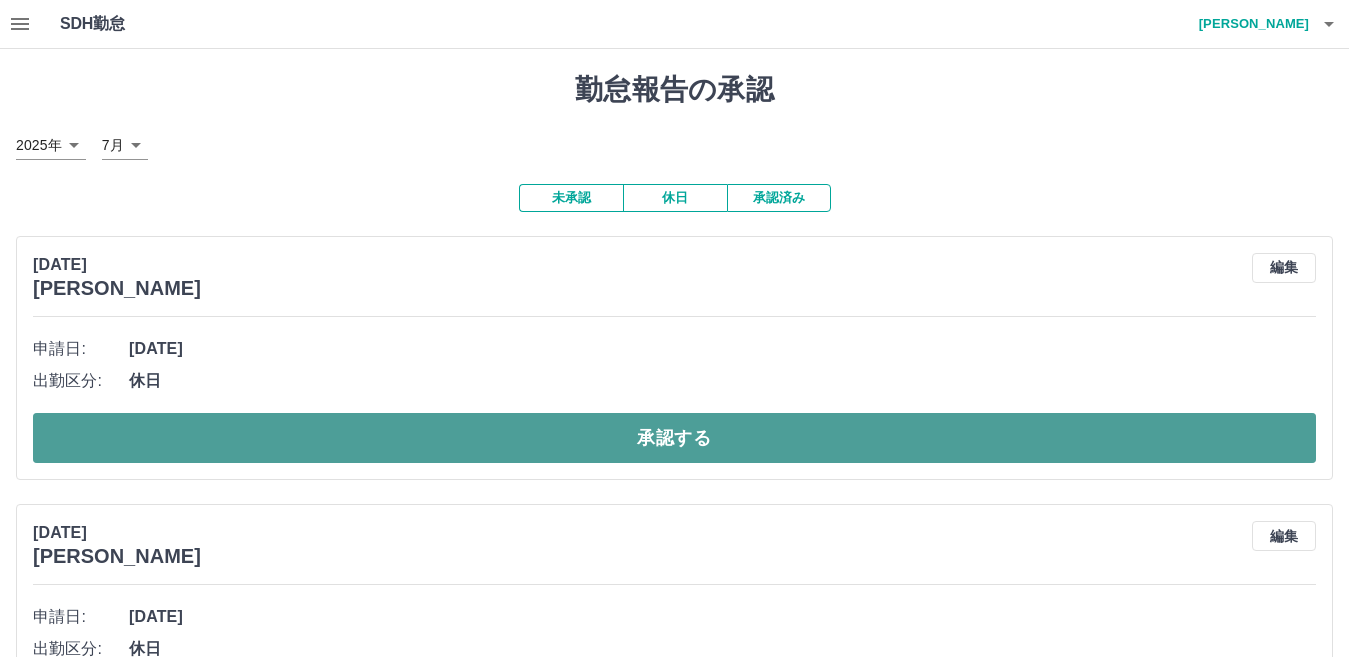 click on "承認する" at bounding box center (674, 438) 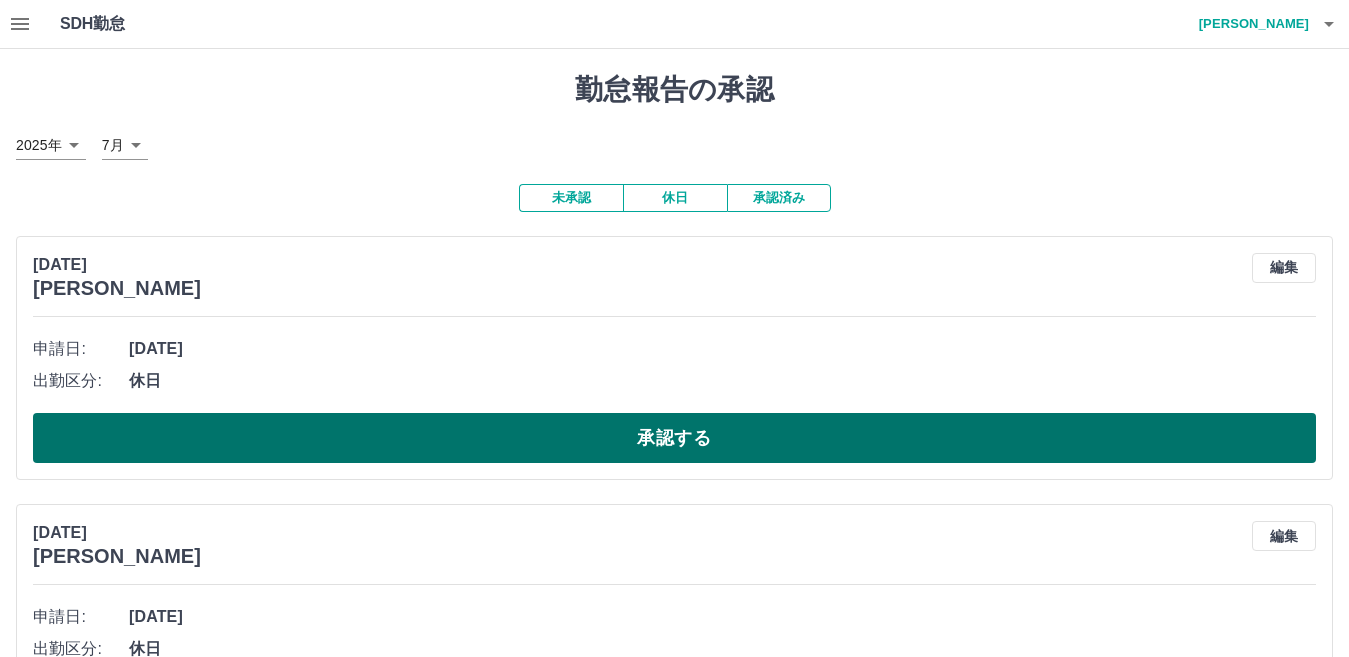 click on "承認する" at bounding box center (674, 438) 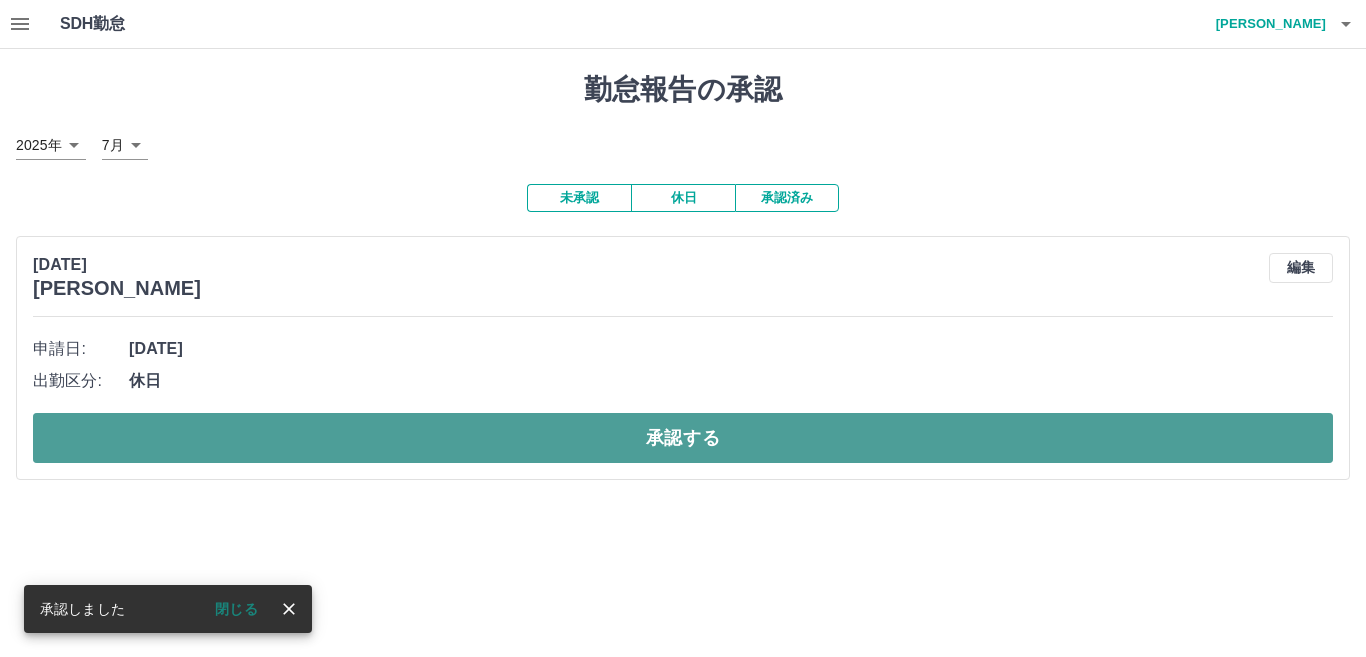 click on "承認する" at bounding box center [683, 438] 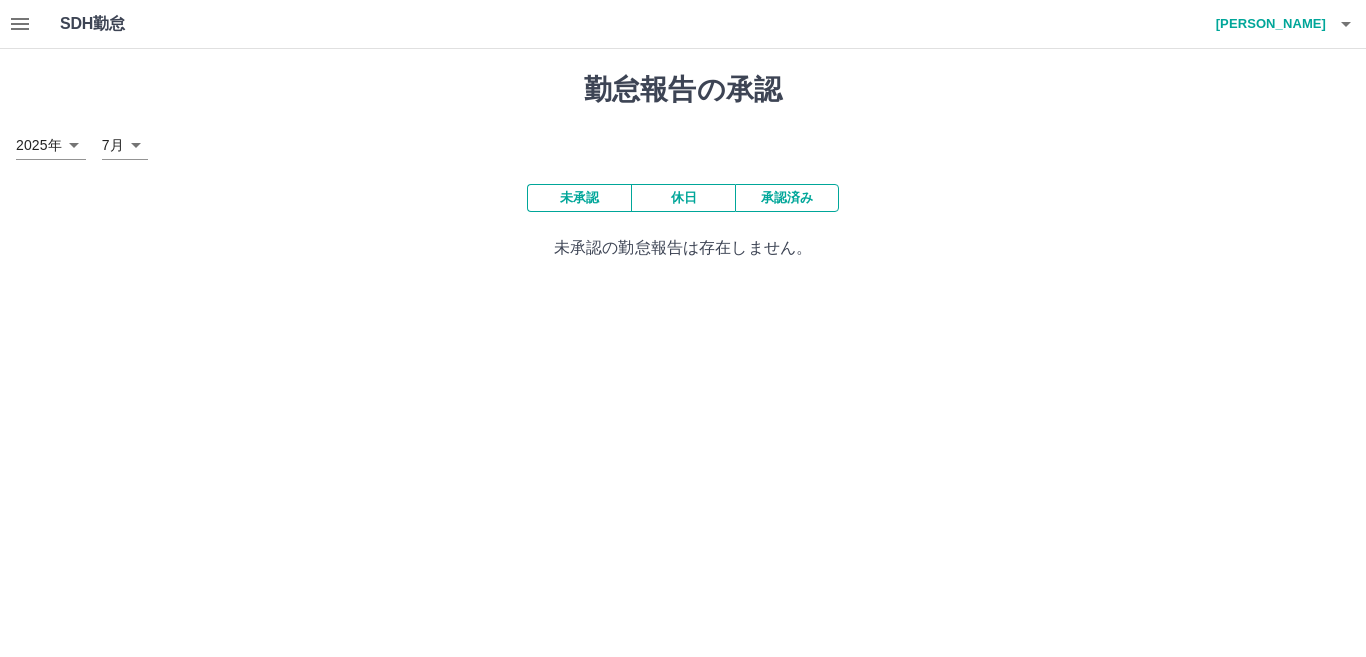 click on "承認済み" at bounding box center (787, 198) 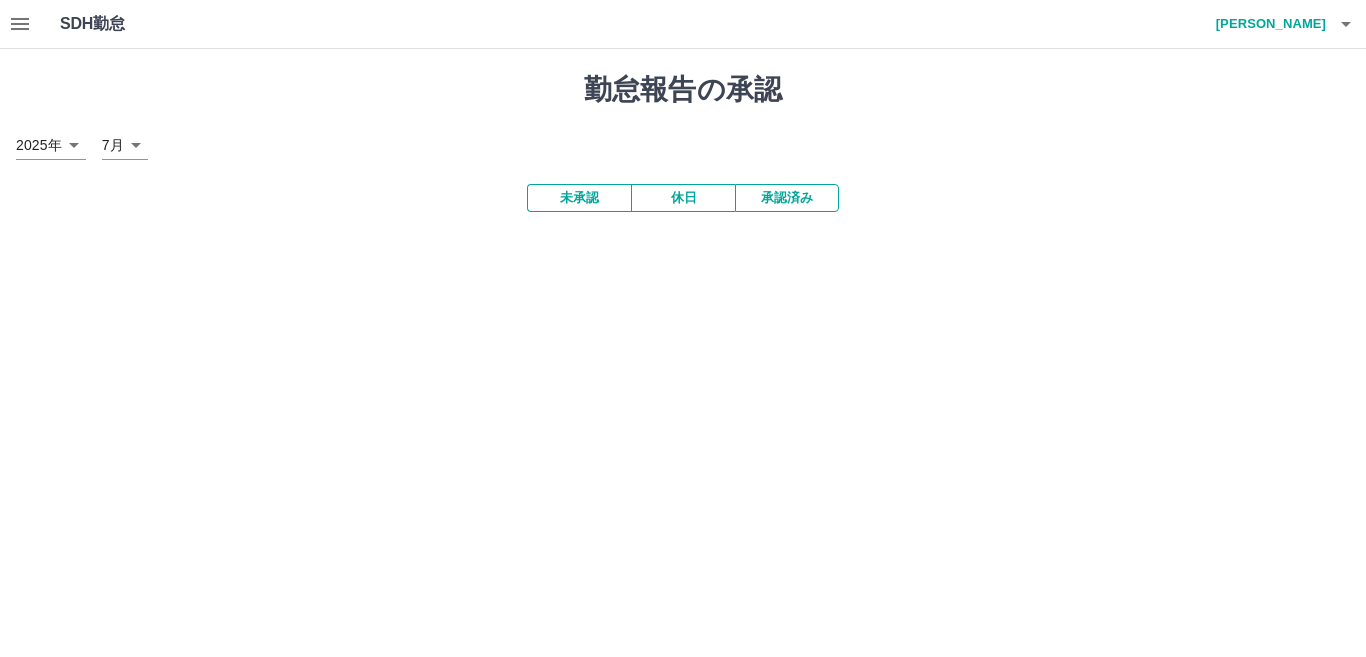 click on "承認済み" at bounding box center [787, 198] 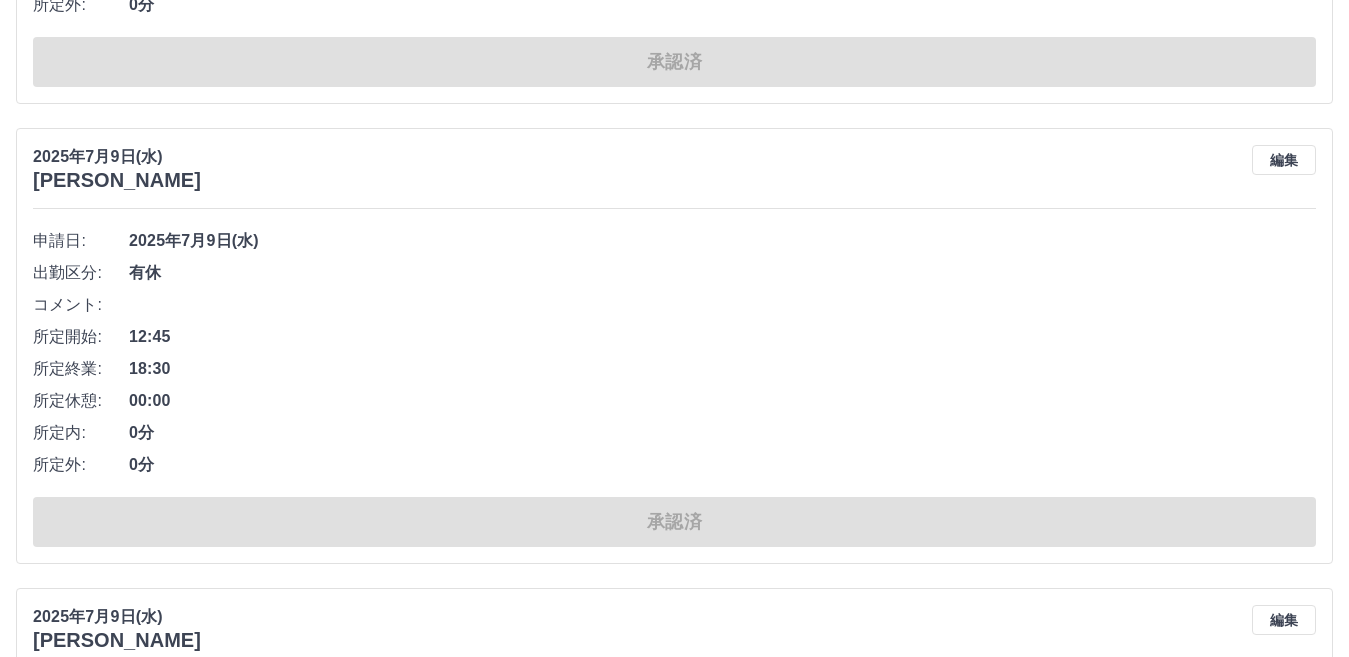 scroll, scrollTop: 5800, scrollLeft: 0, axis: vertical 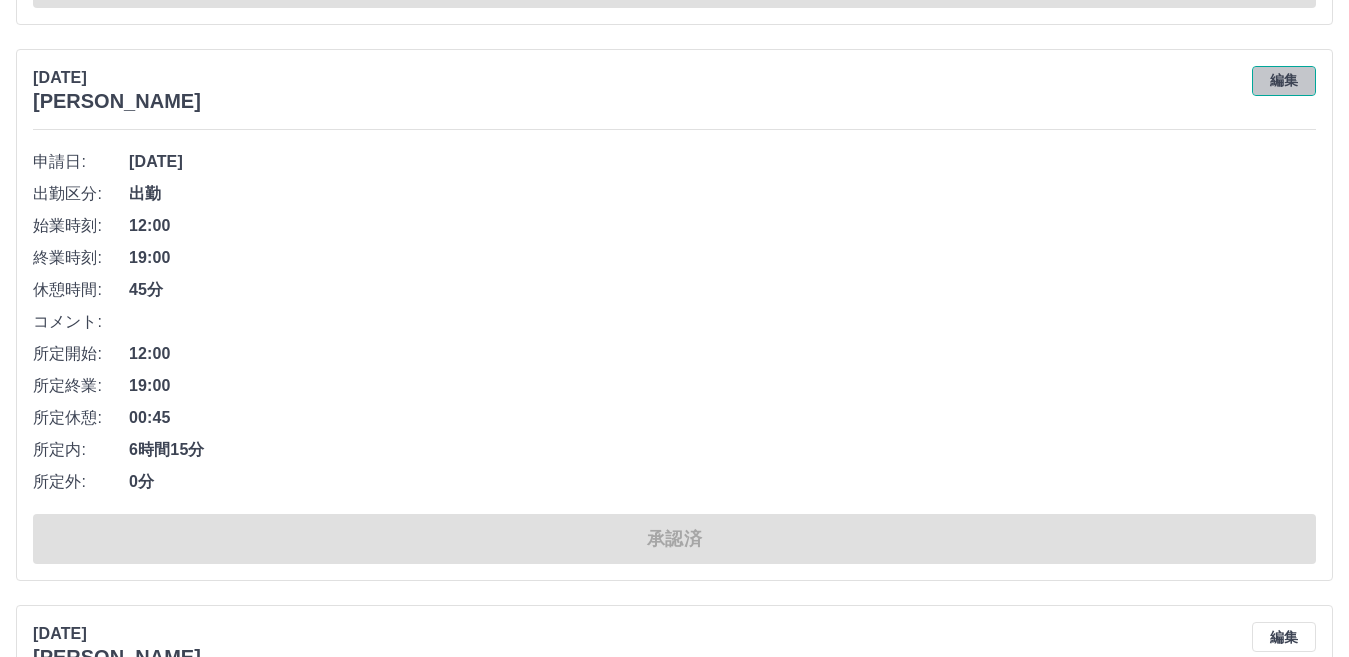 click on "編集" at bounding box center (1284, 81) 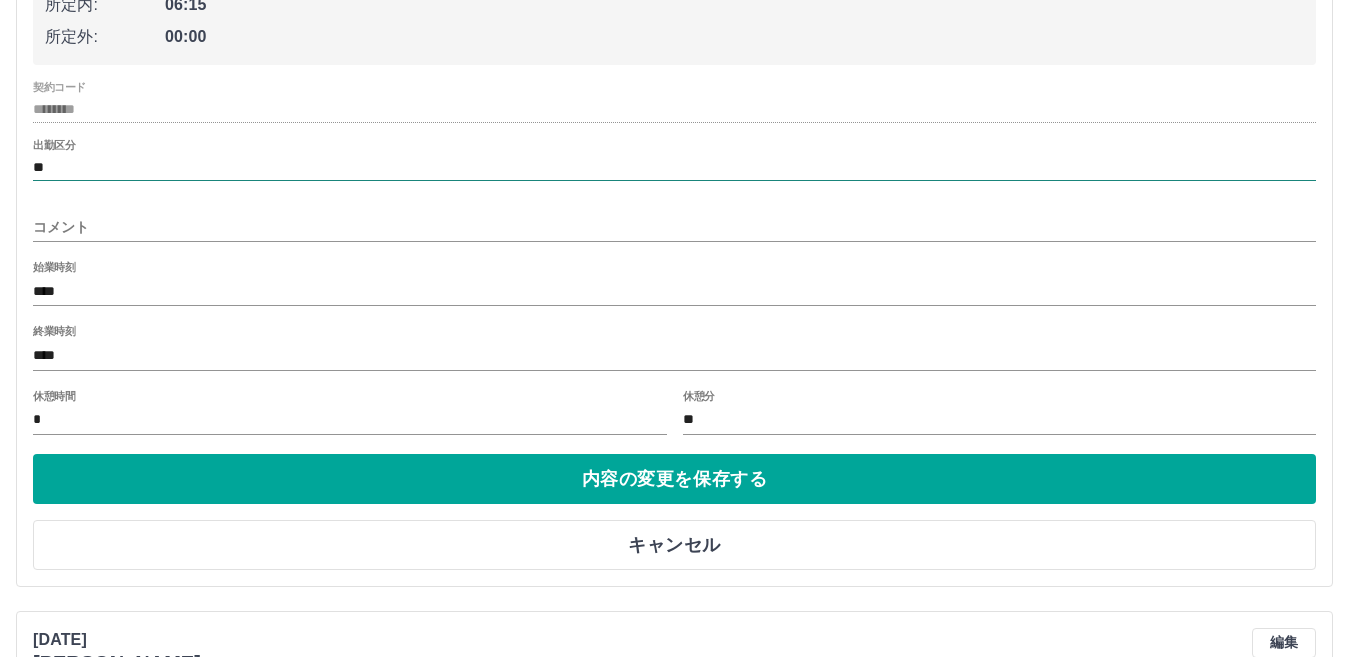 scroll, scrollTop: 12074, scrollLeft: 0, axis: vertical 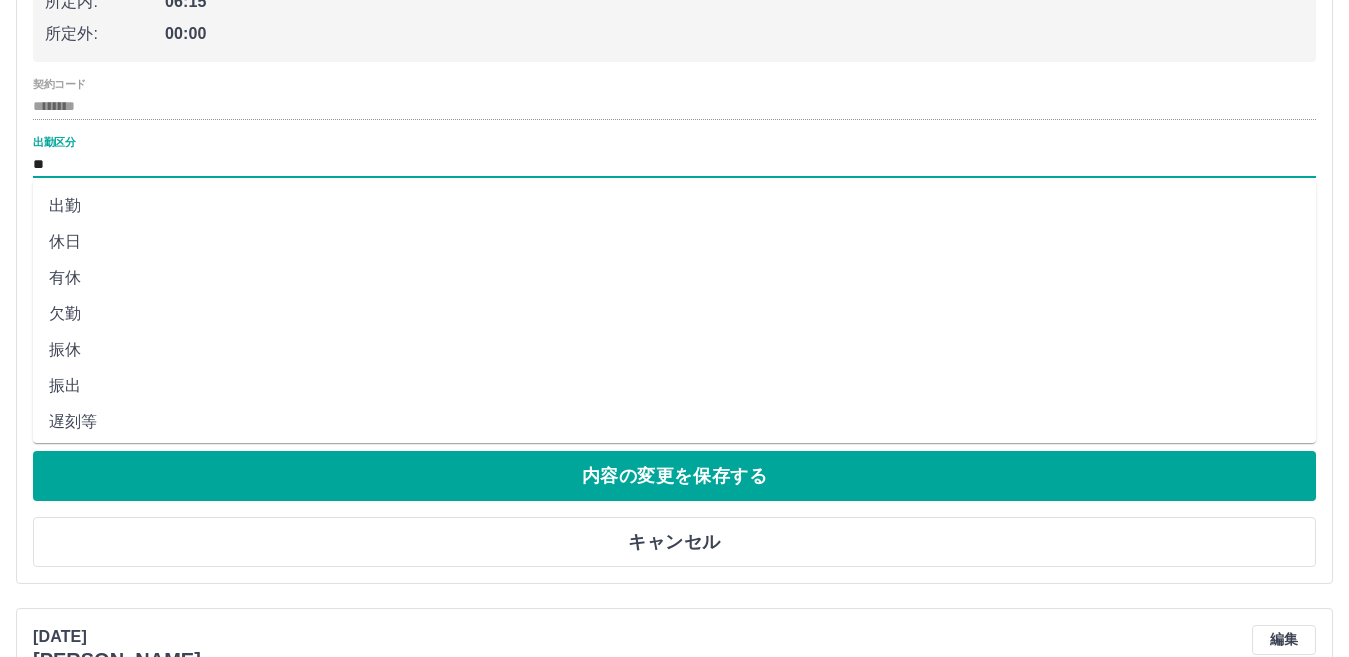 click on "**" at bounding box center [674, 164] 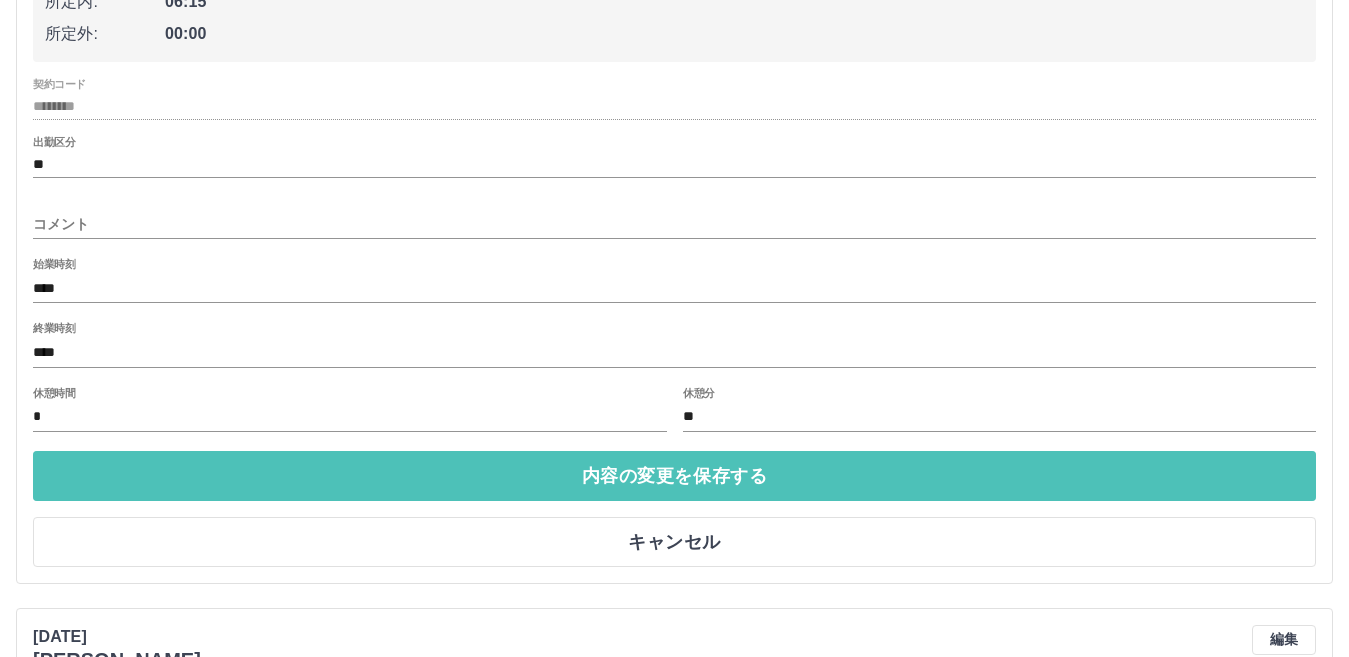 drag, startPoint x: 149, startPoint y: 481, endPoint x: 149, endPoint y: 459, distance: 22 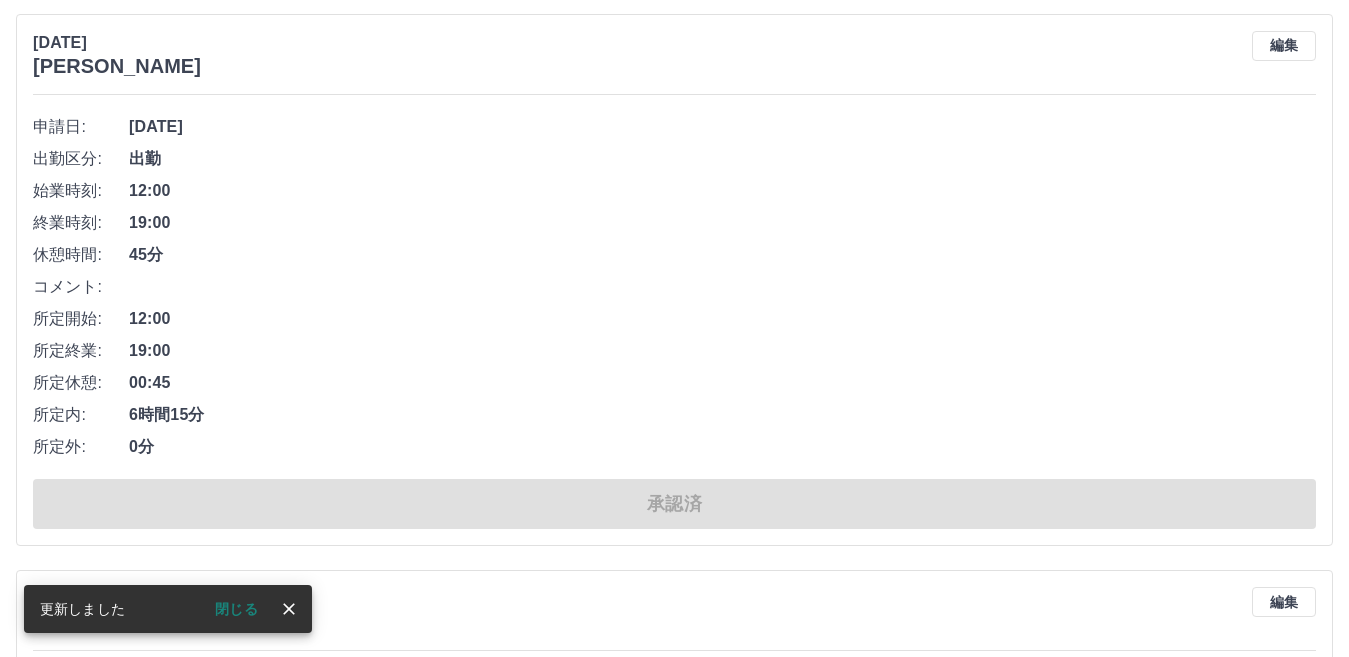scroll, scrollTop: 11774, scrollLeft: 0, axis: vertical 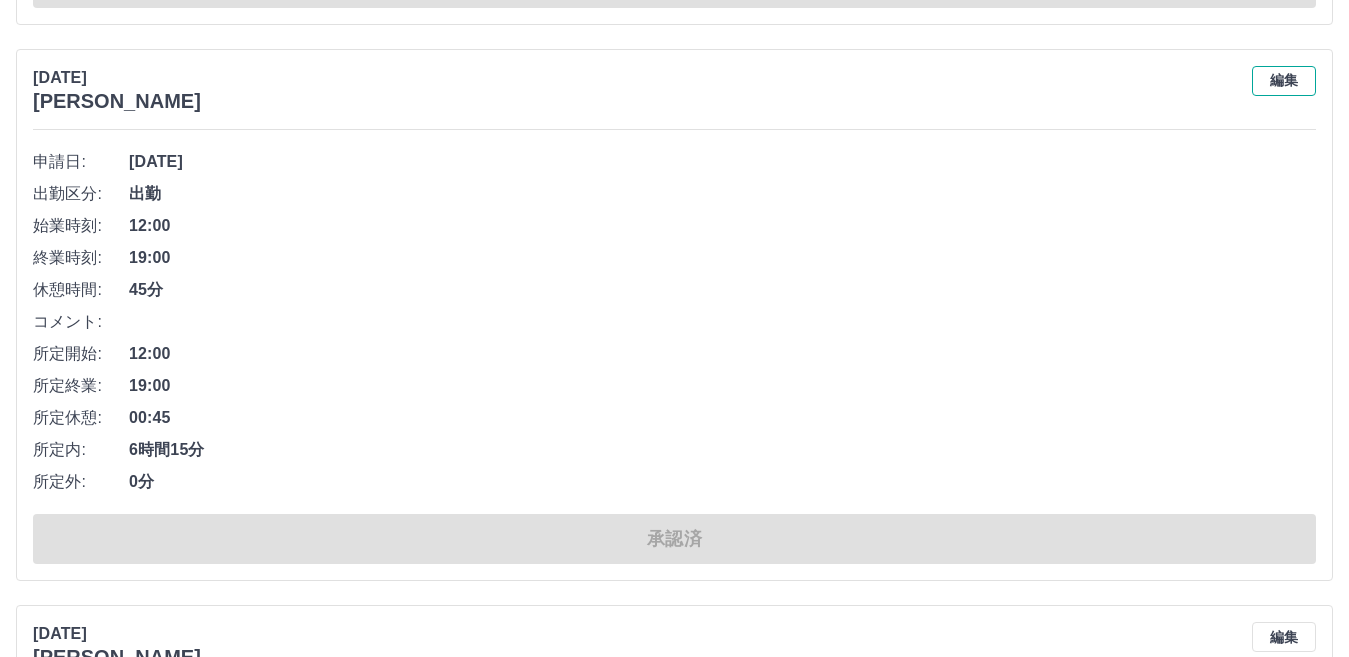 click on "編集" at bounding box center [1284, 81] 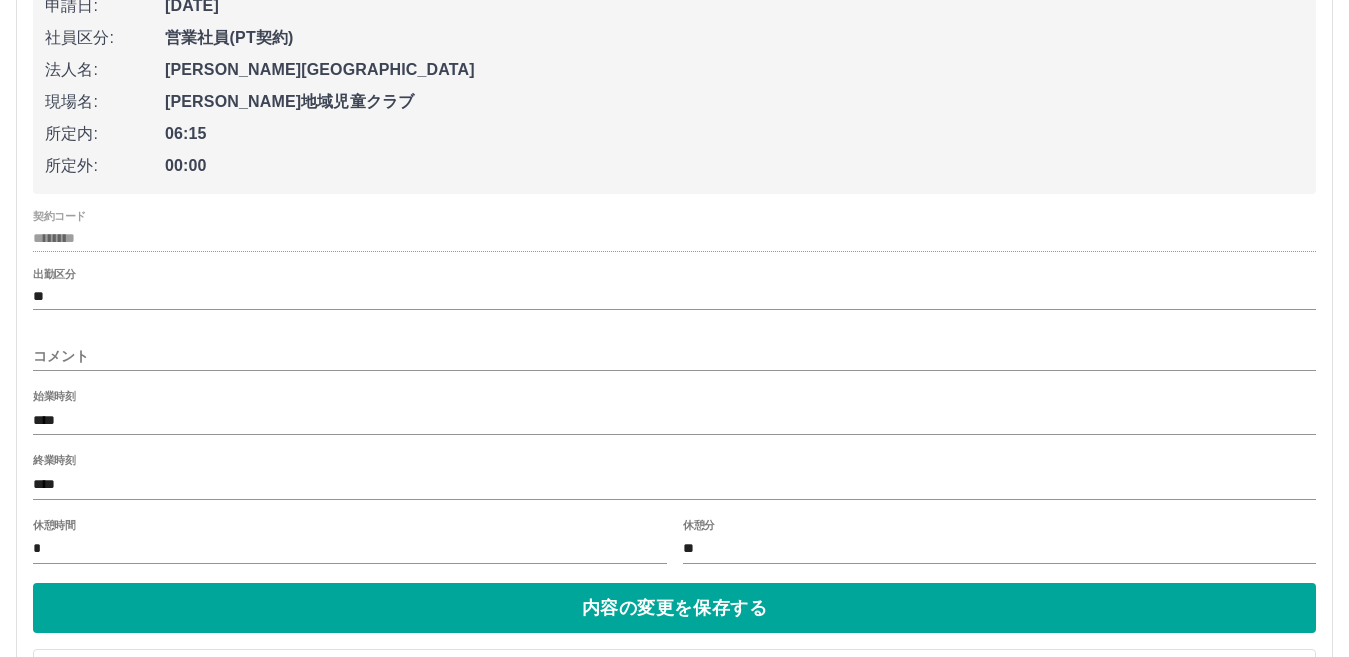 scroll, scrollTop: 11974, scrollLeft: 0, axis: vertical 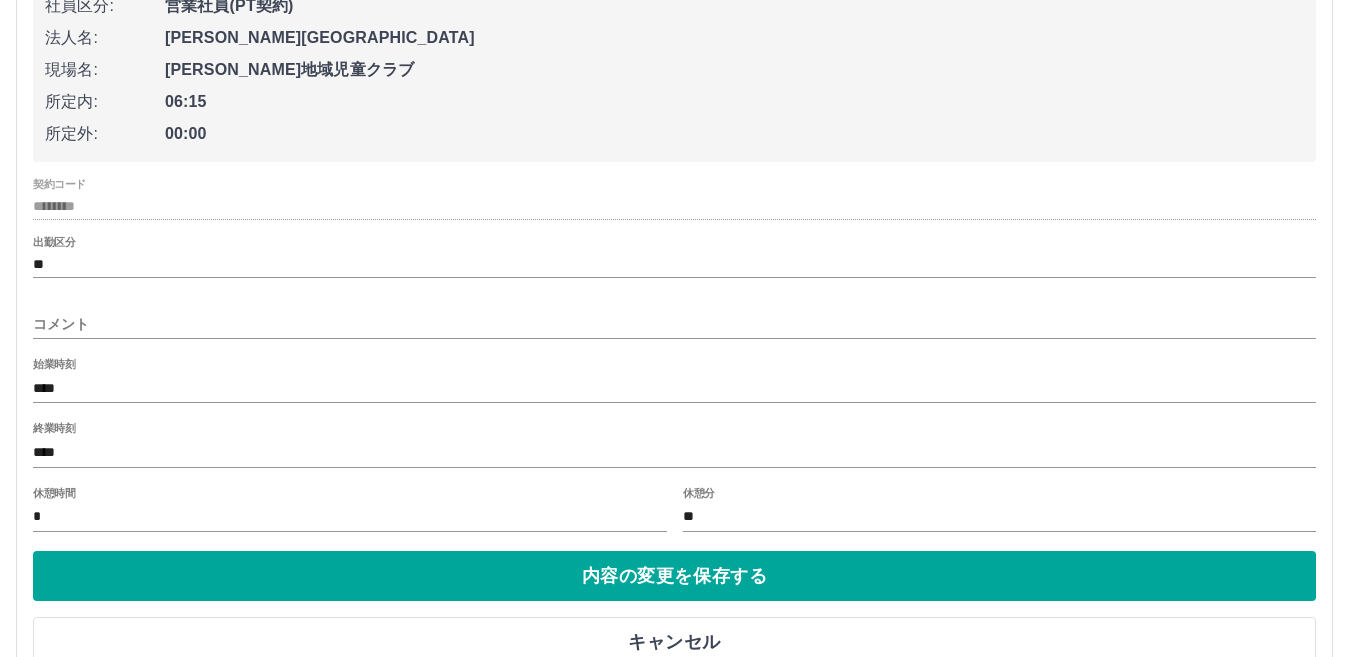 click on "****" at bounding box center (674, 388) 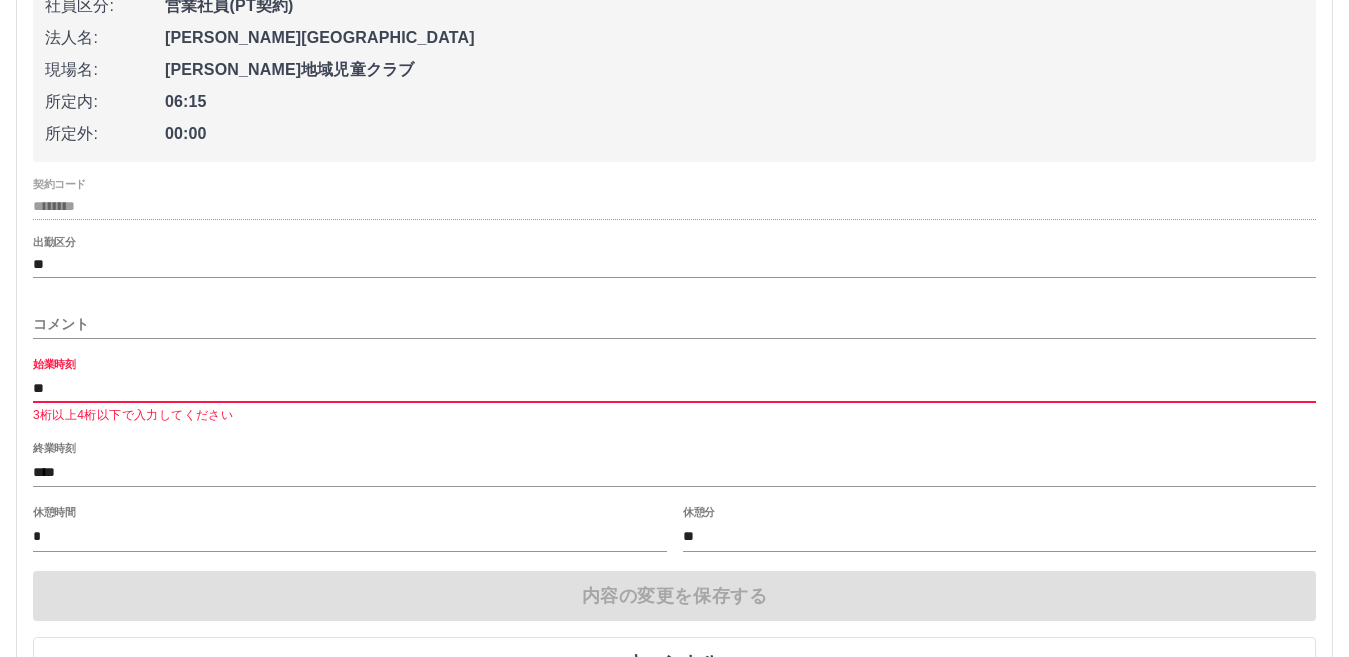 type on "*" 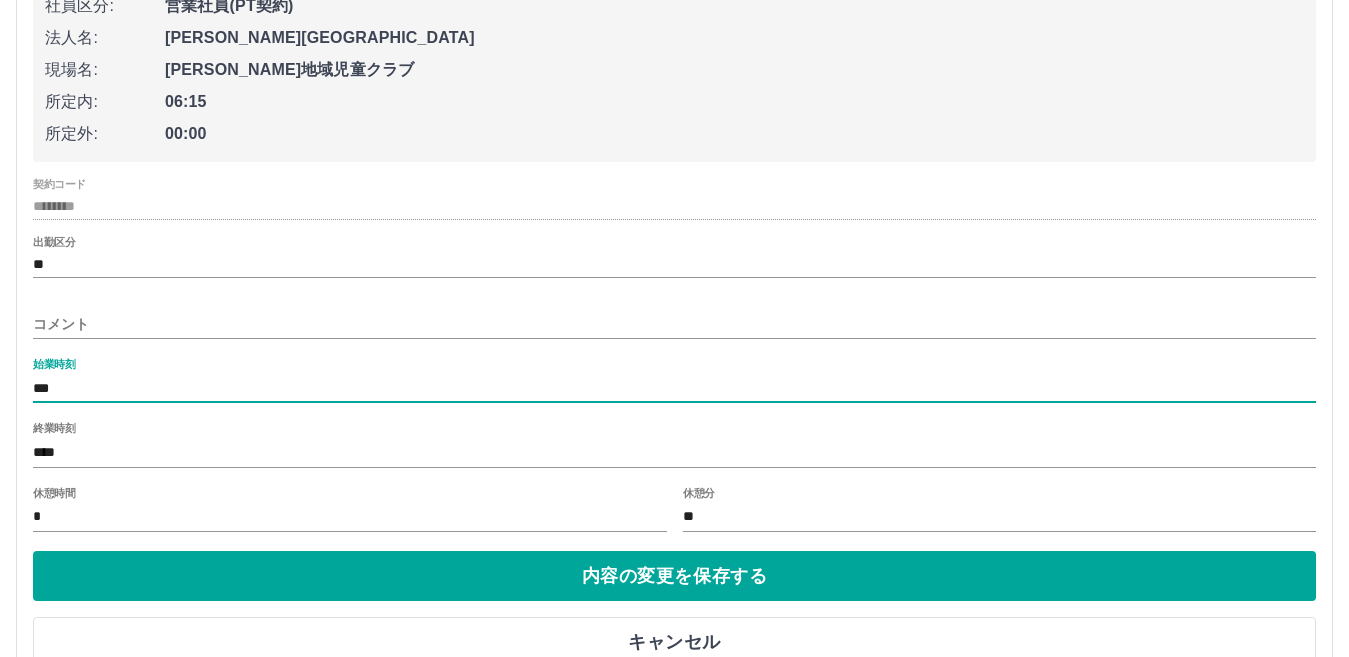 type on "***" 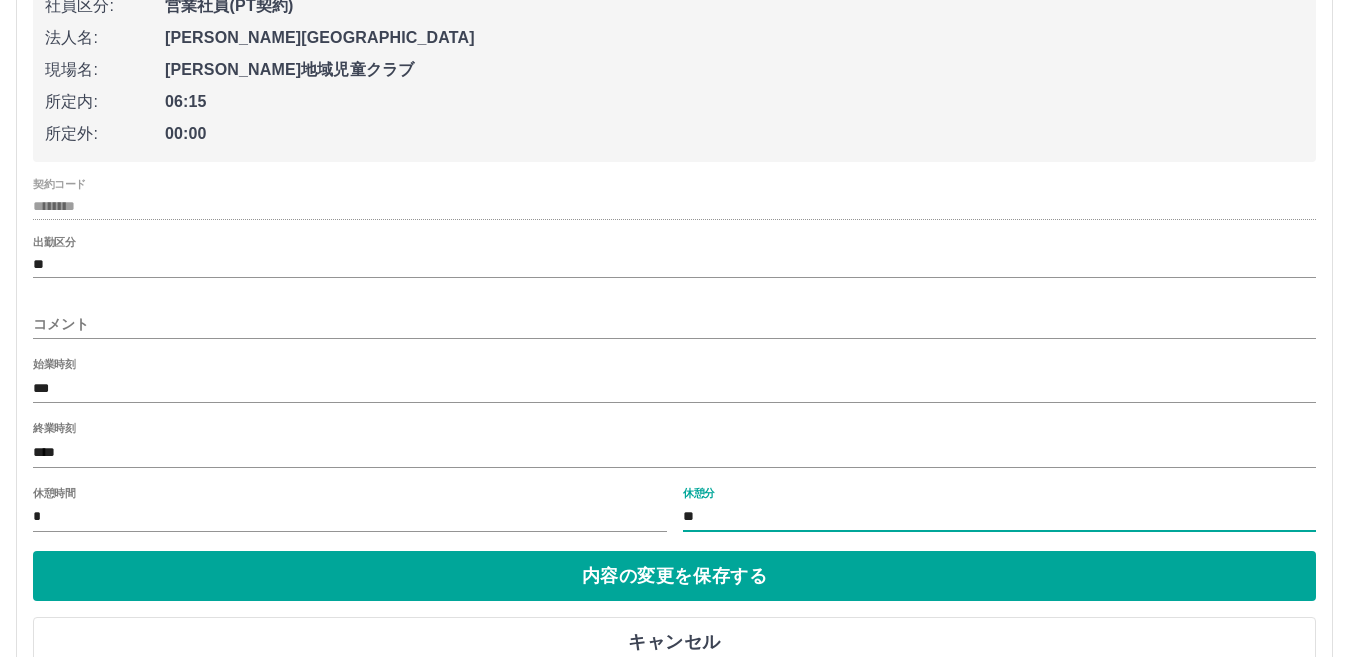 type on "*" 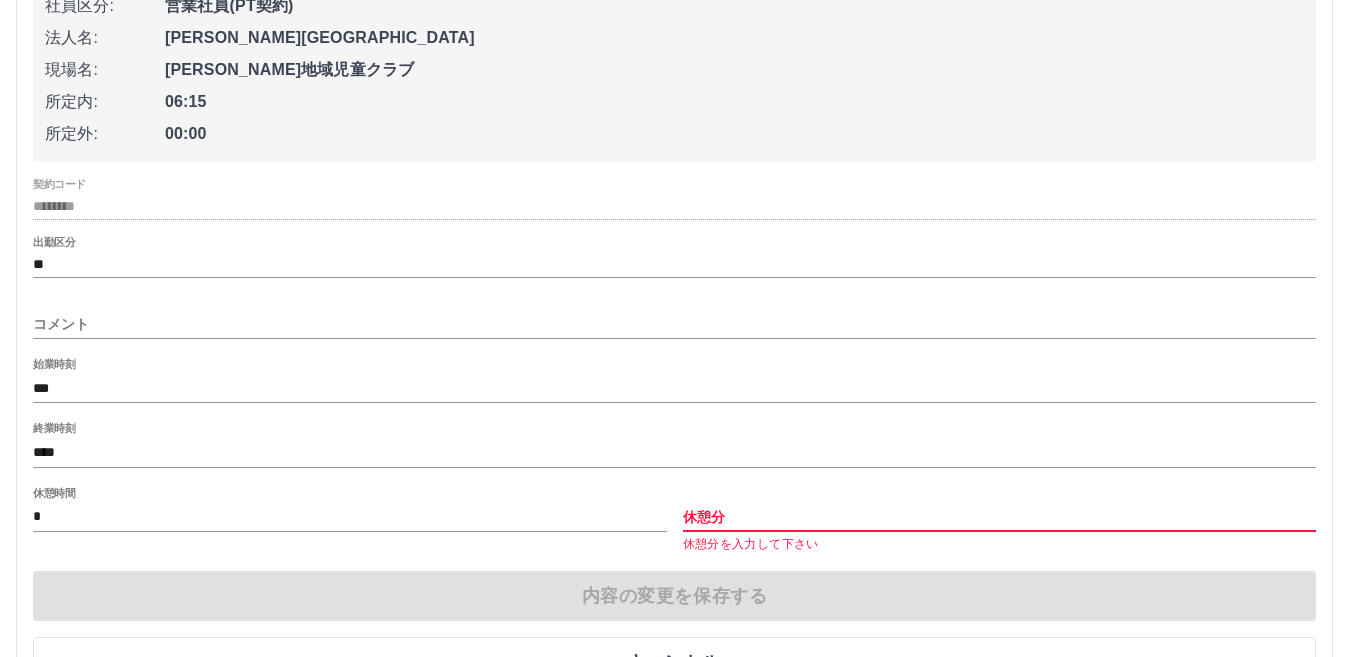 type 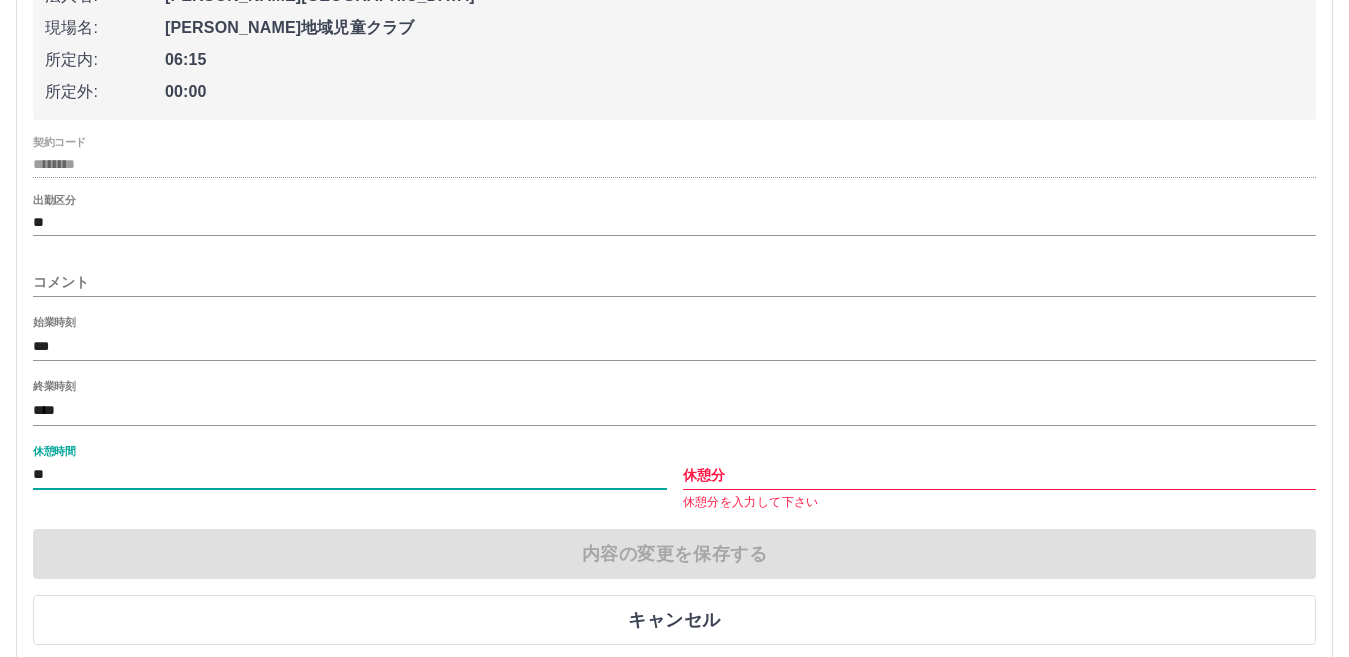 scroll, scrollTop: 12074, scrollLeft: 0, axis: vertical 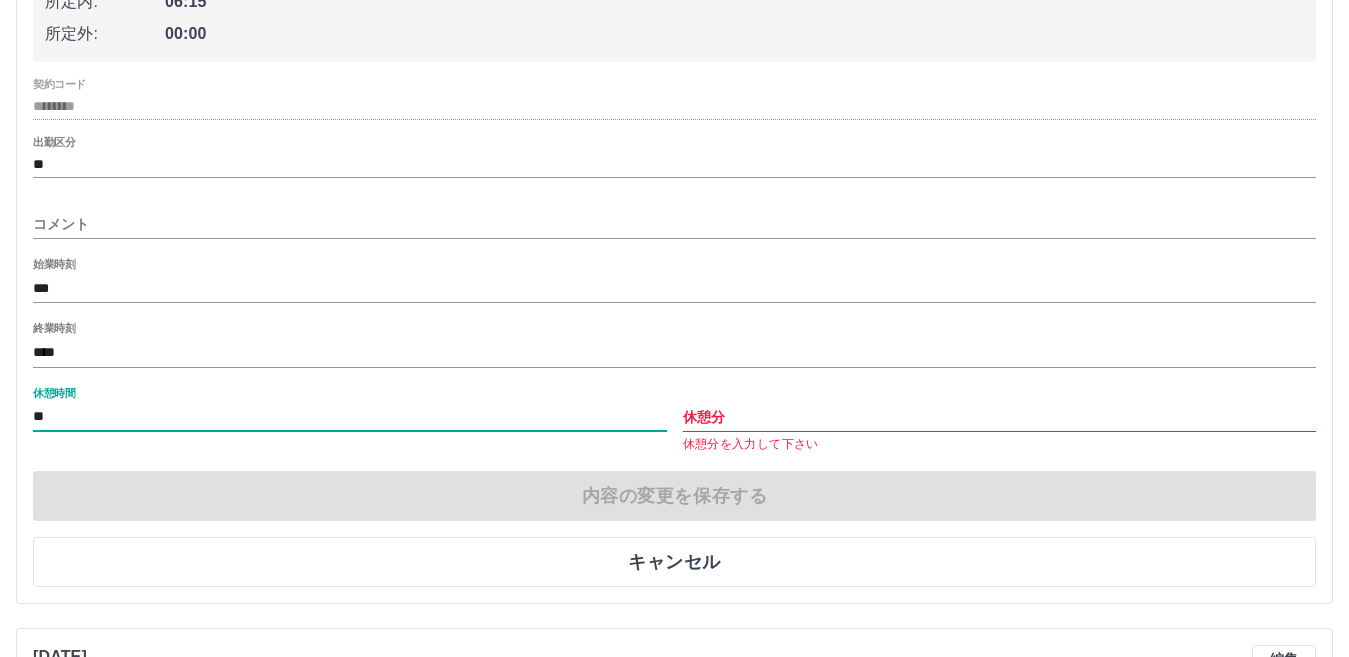 type on "**" 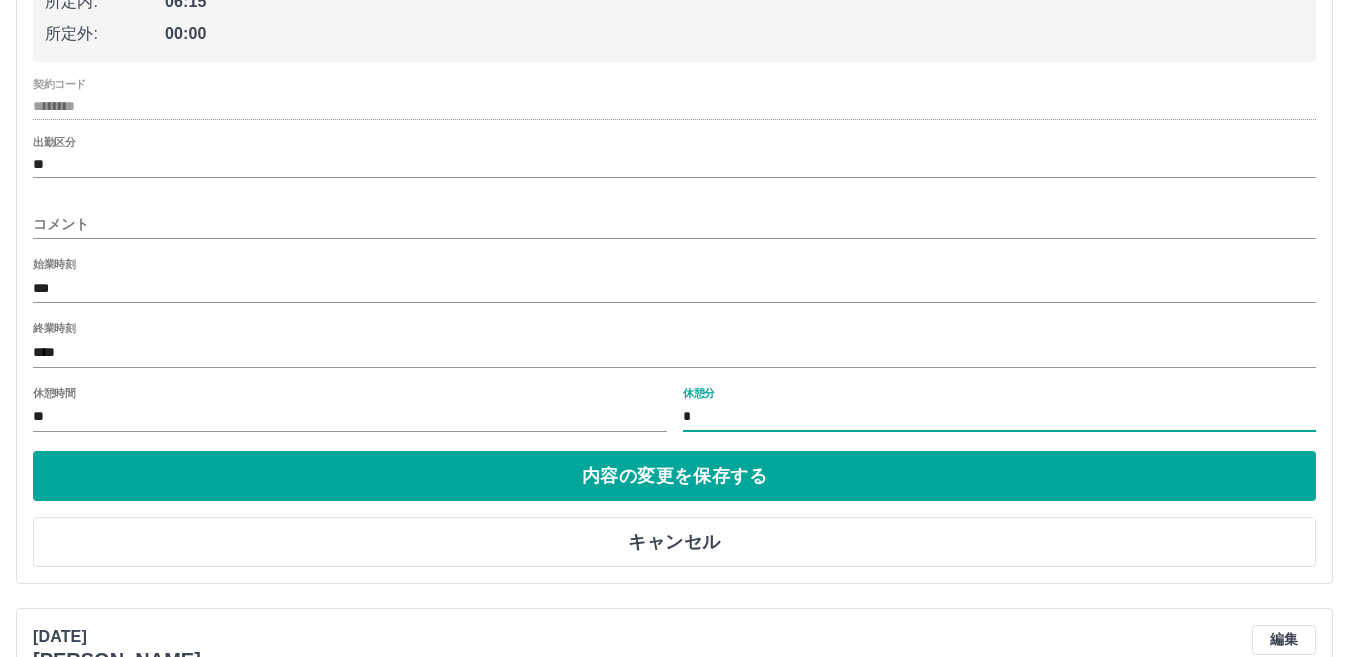 type on "*" 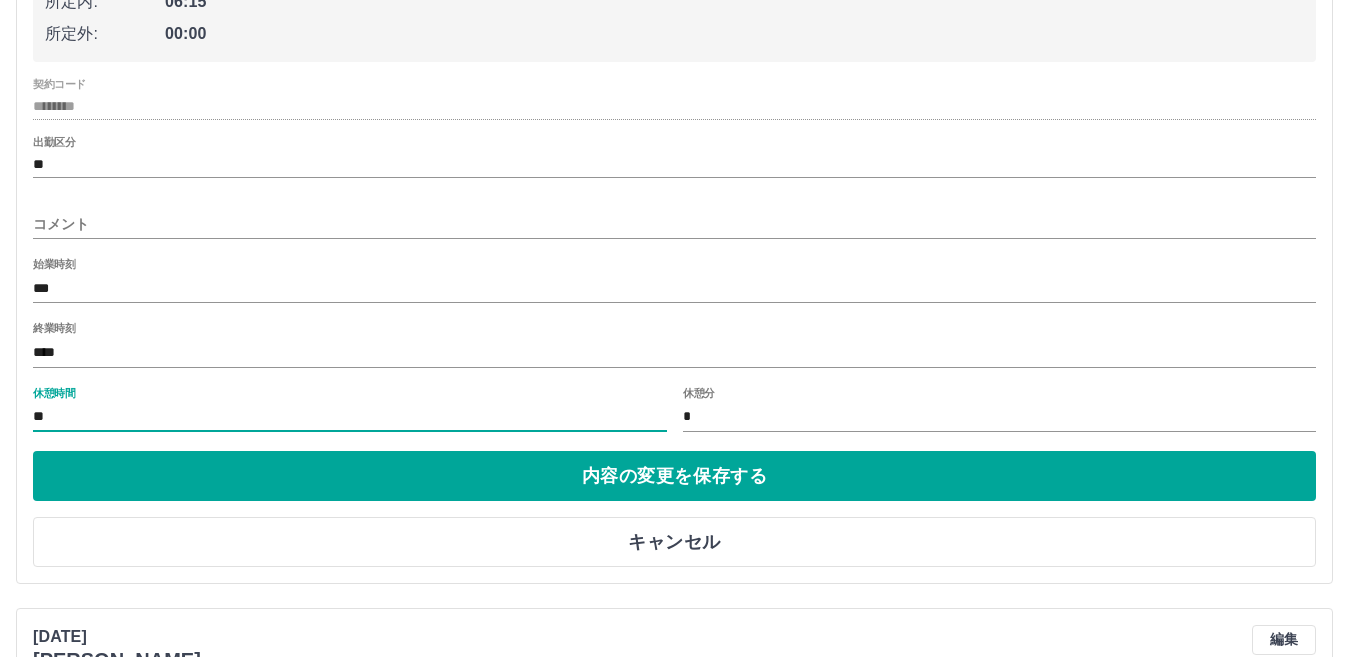 click on "**" at bounding box center [350, 417] 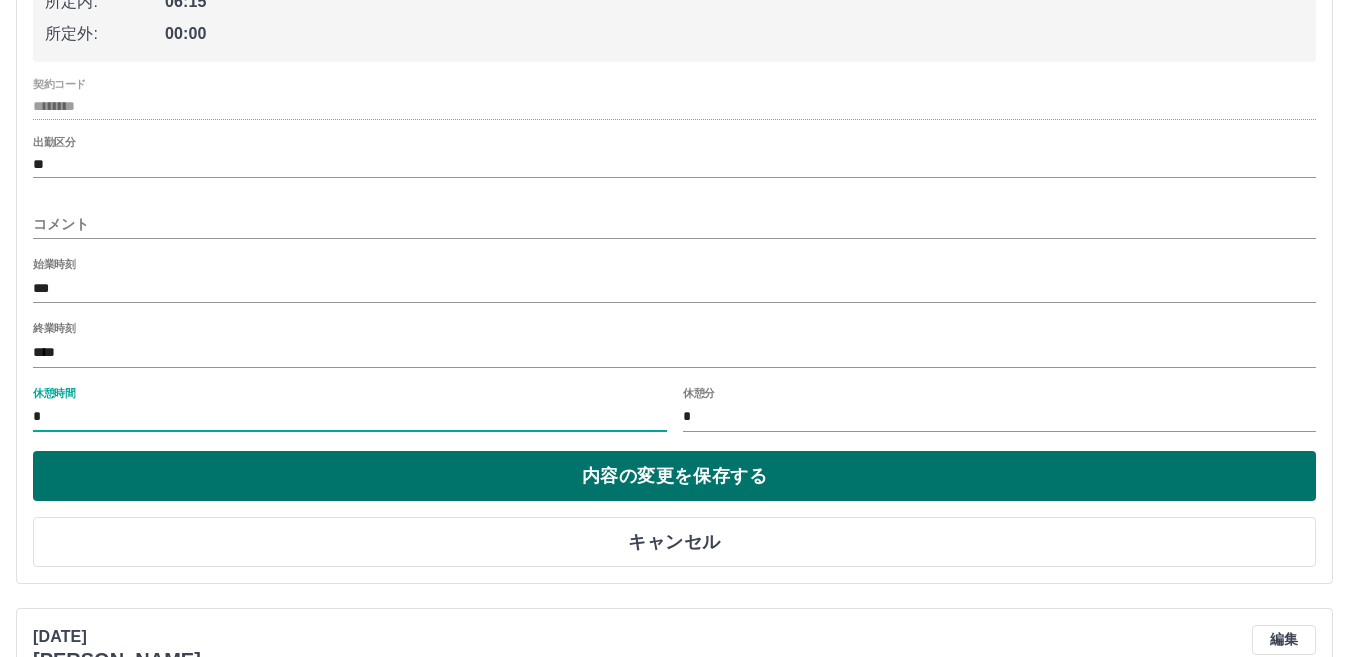type on "*" 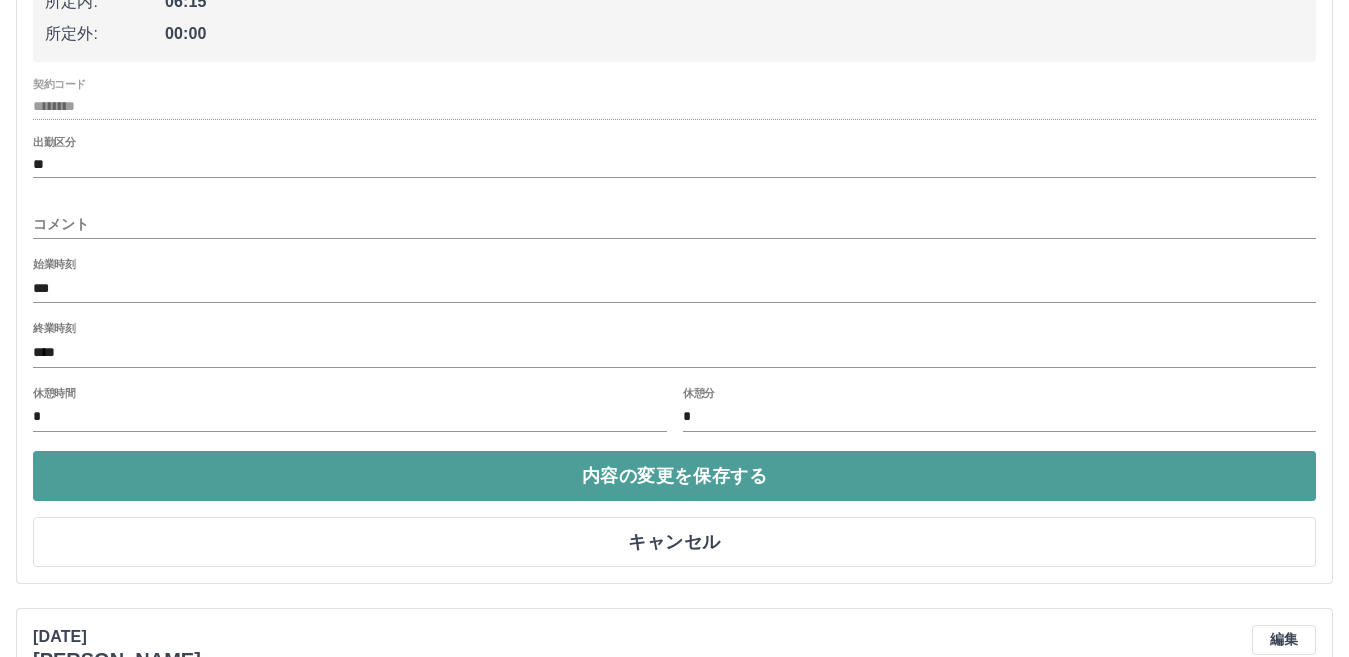 click on "内容の変更を保存する" at bounding box center (674, 476) 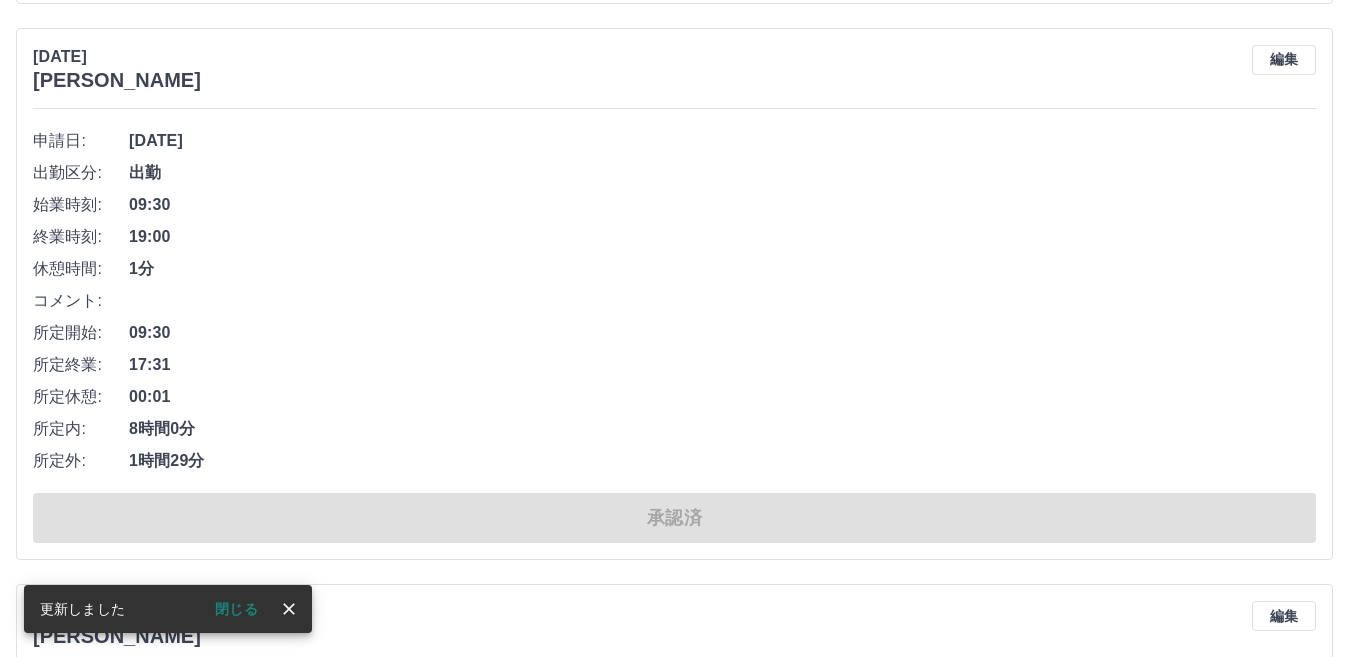 scroll, scrollTop: 11774, scrollLeft: 0, axis: vertical 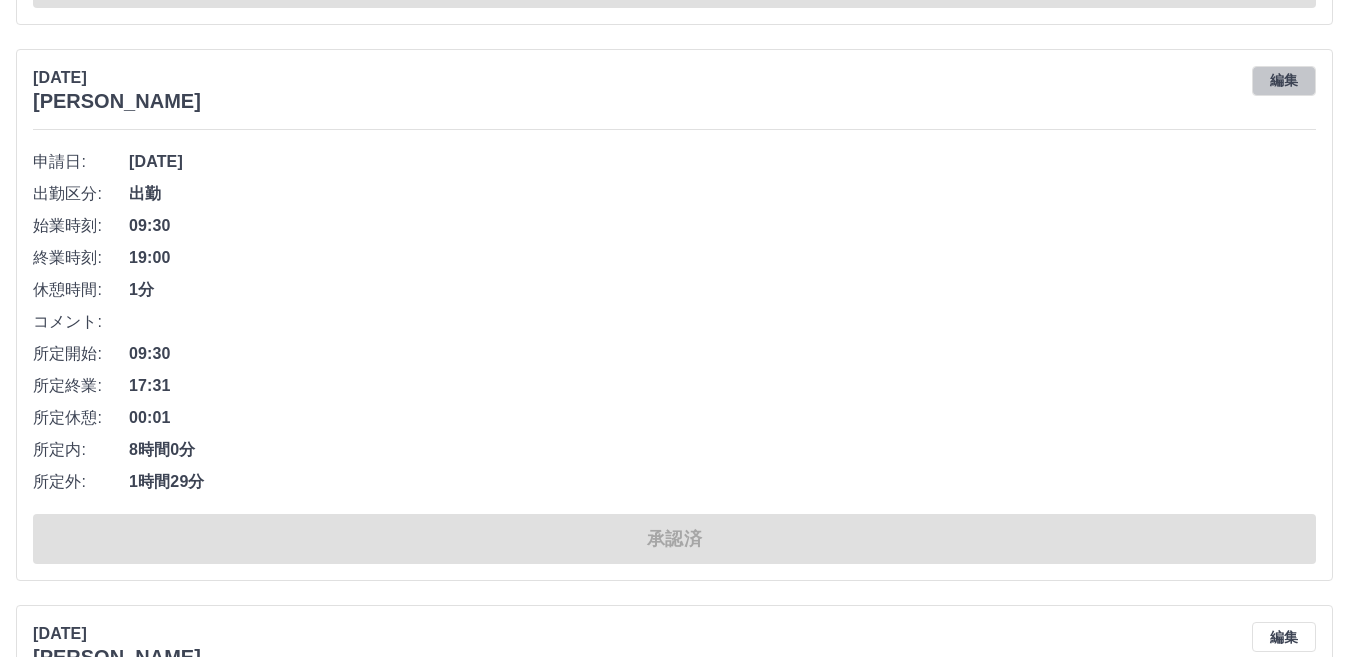 click on "編集" at bounding box center (1284, 81) 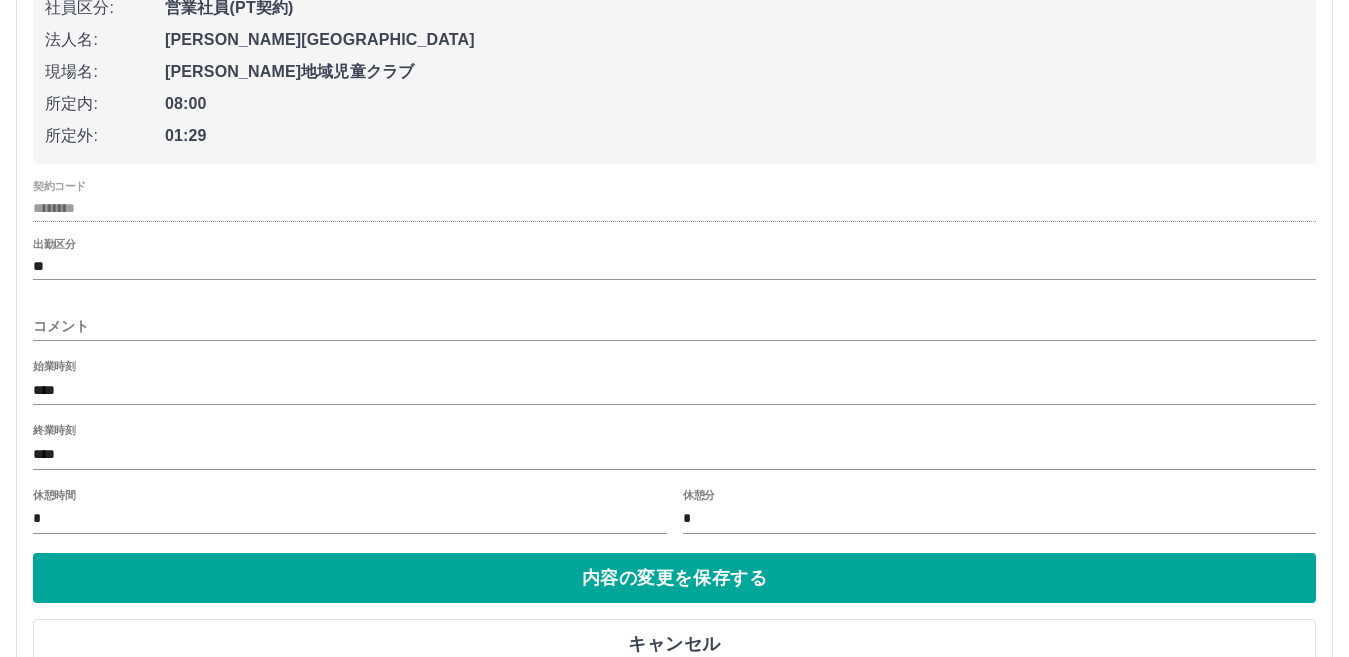 scroll, scrollTop: 11974, scrollLeft: 0, axis: vertical 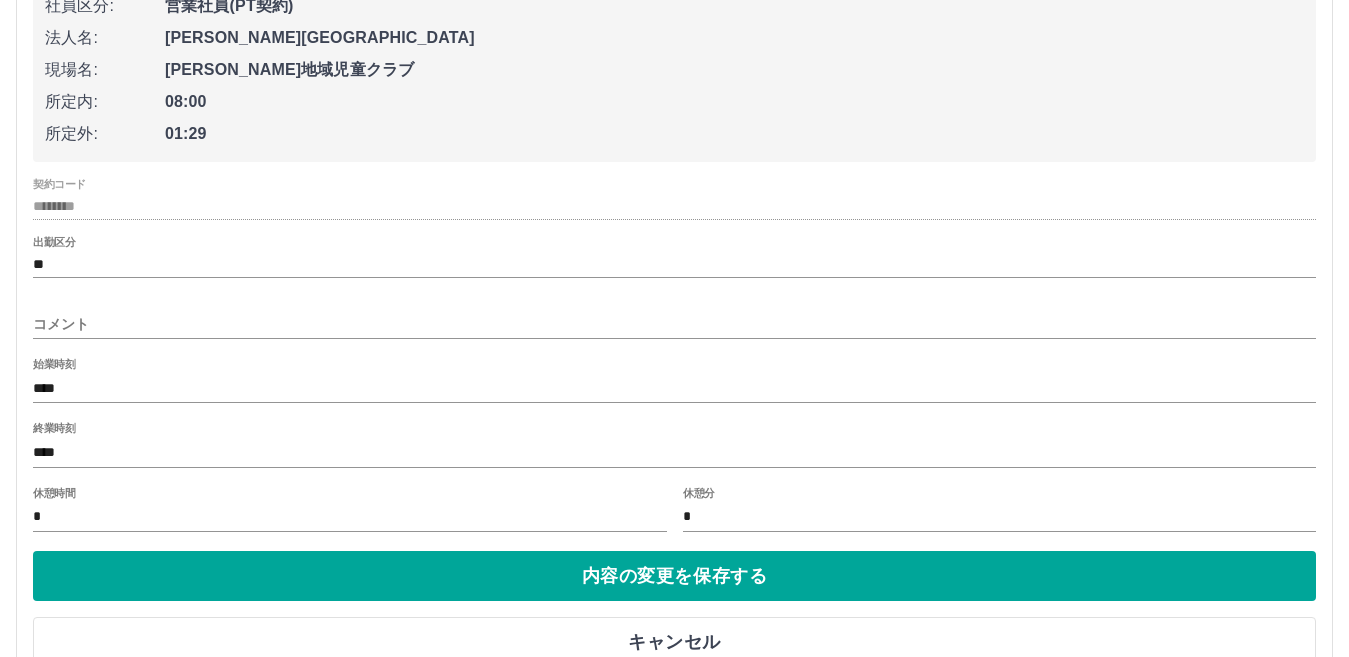click on "*" at bounding box center [350, 517] 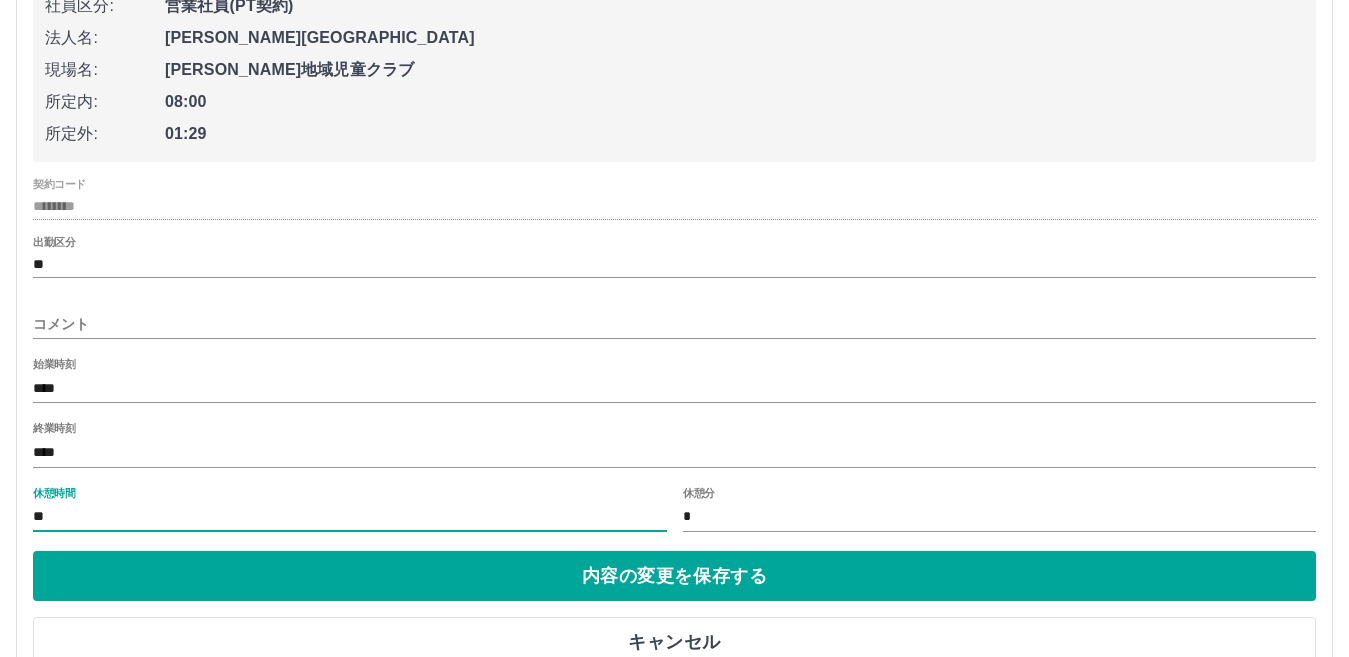 type on "**" 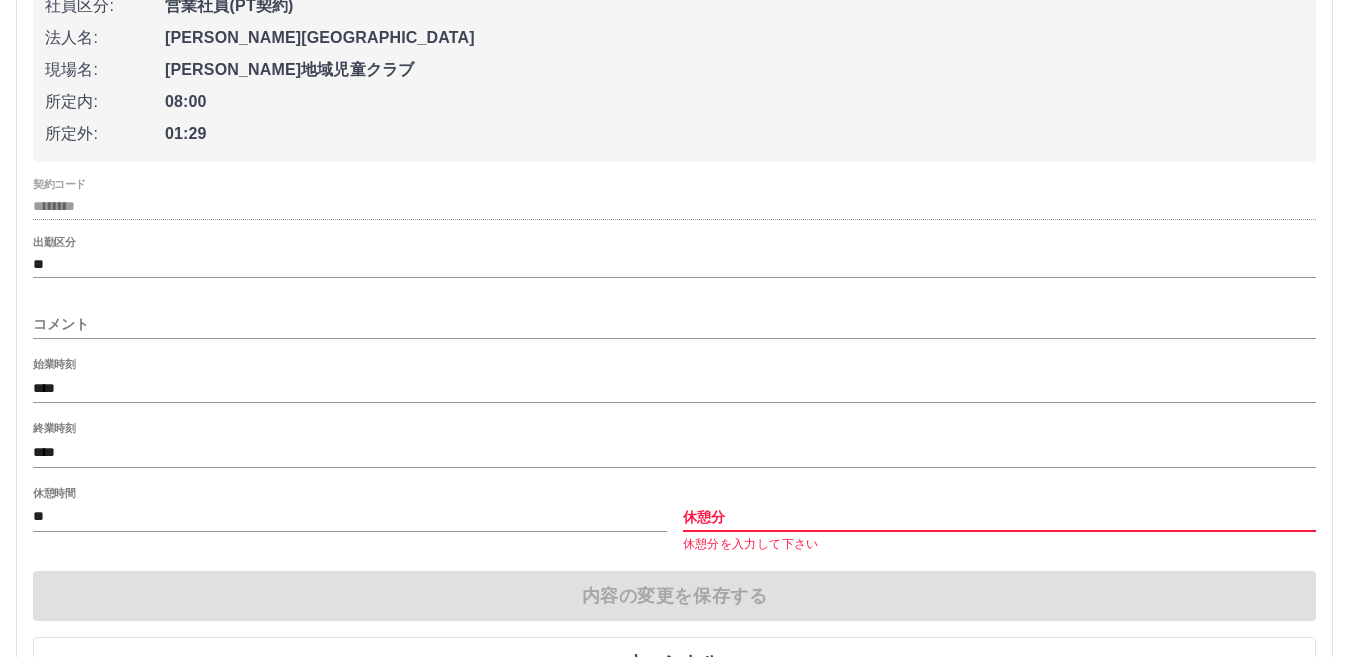 click on "休憩分" at bounding box center [1000, 517] 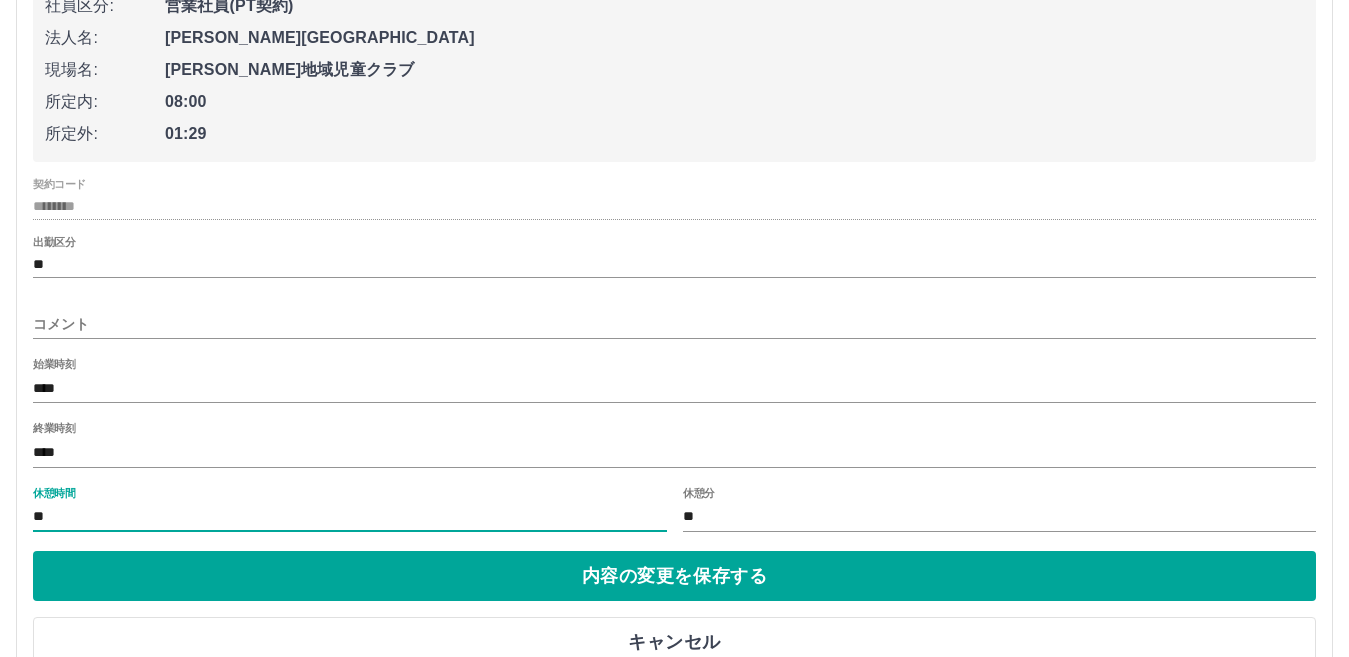 click on "**" at bounding box center (350, 517) 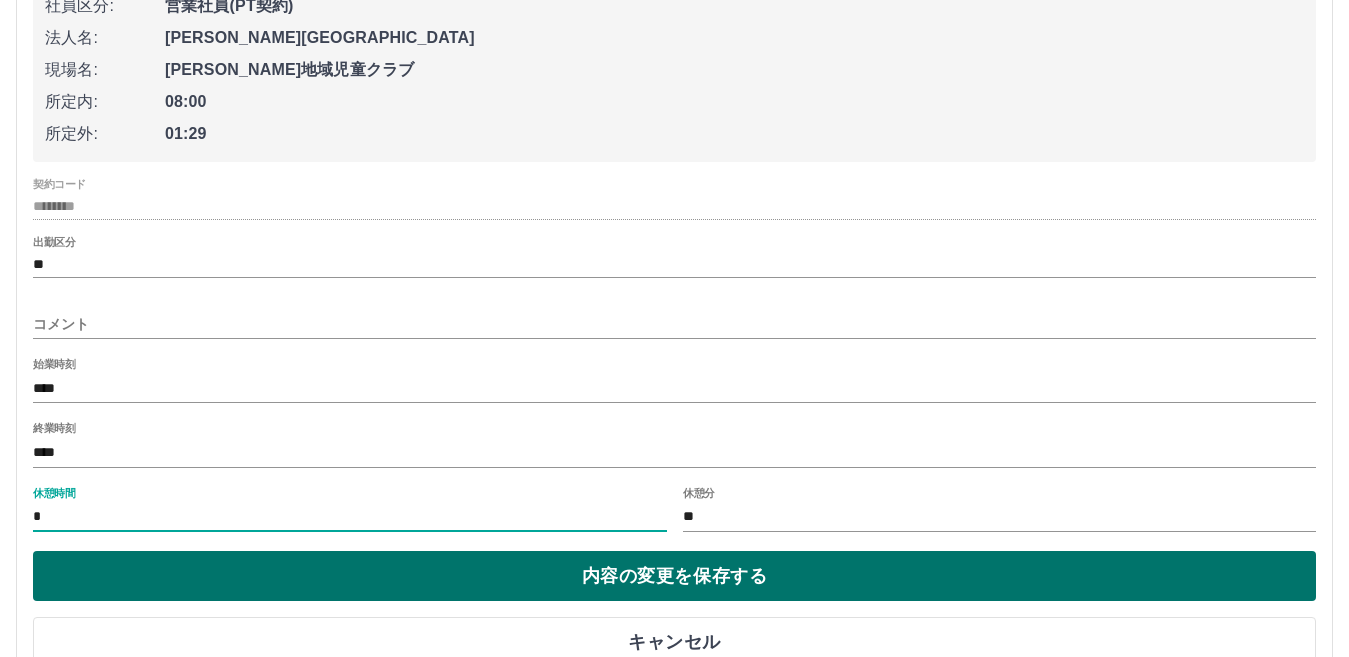 type on "*" 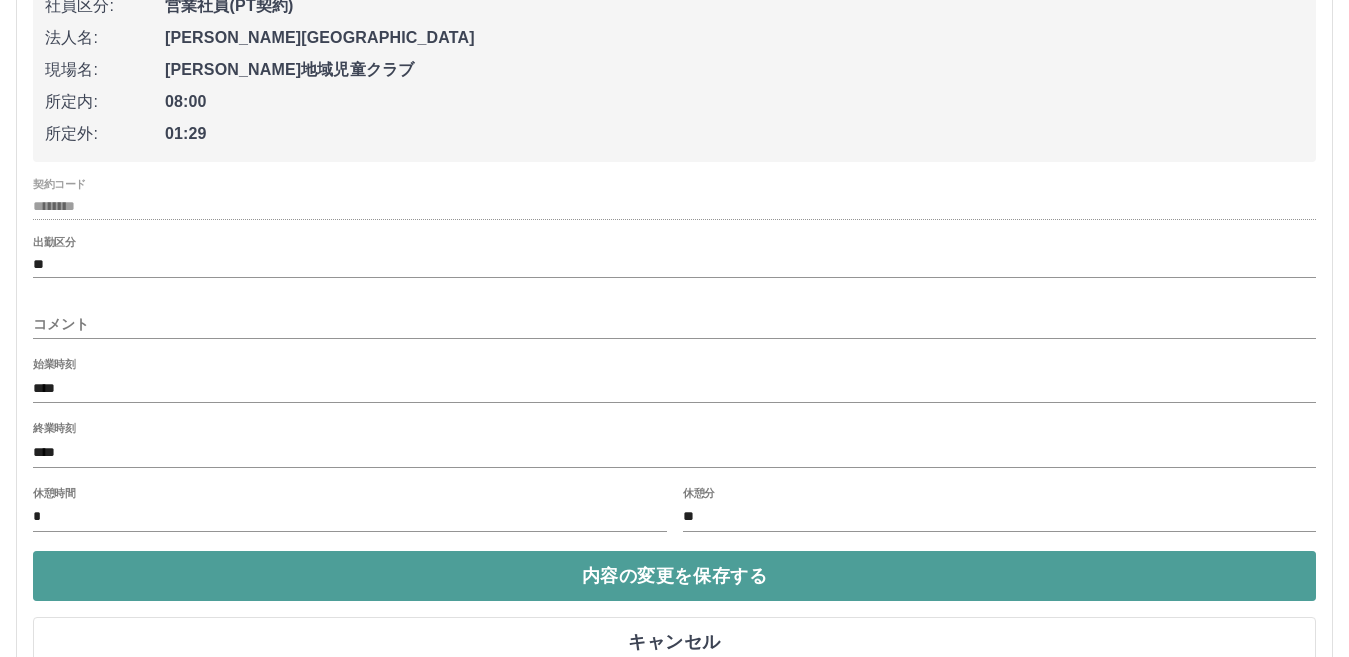 click on "内容の変更を保存する" at bounding box center (674, 576) 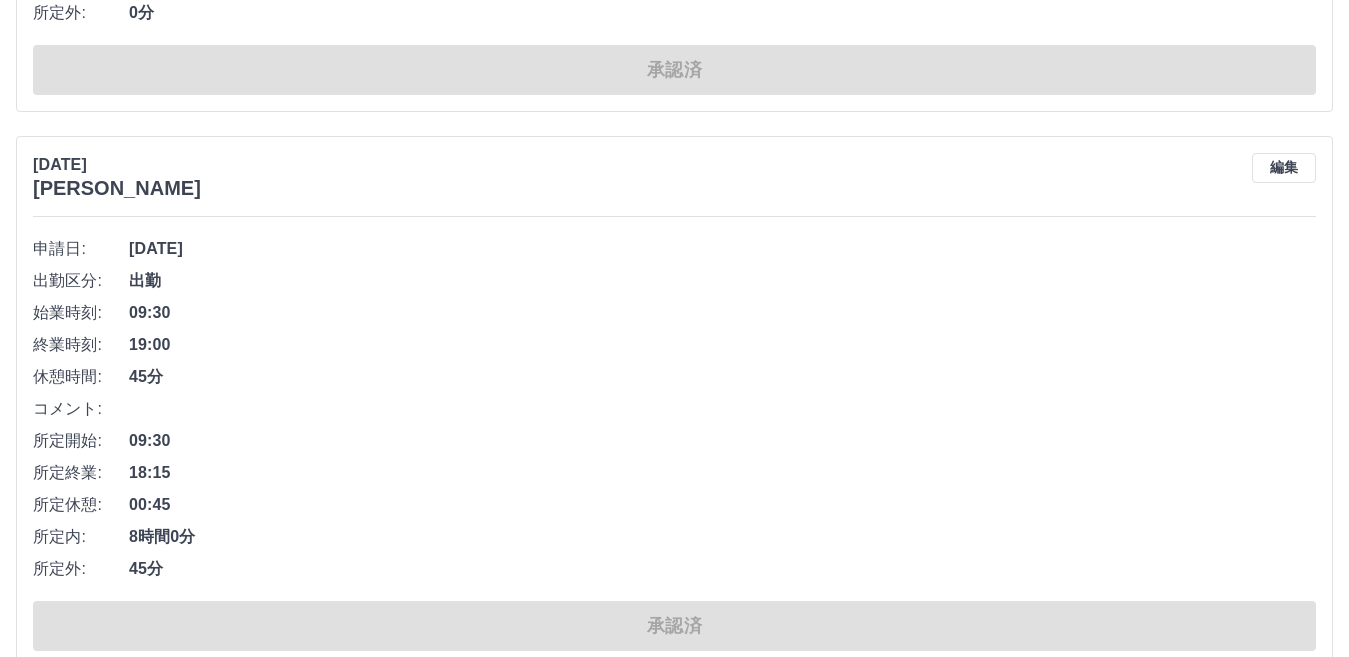 scroll, scrollTop: 11674, scrollLeft: 0, axis: vertical 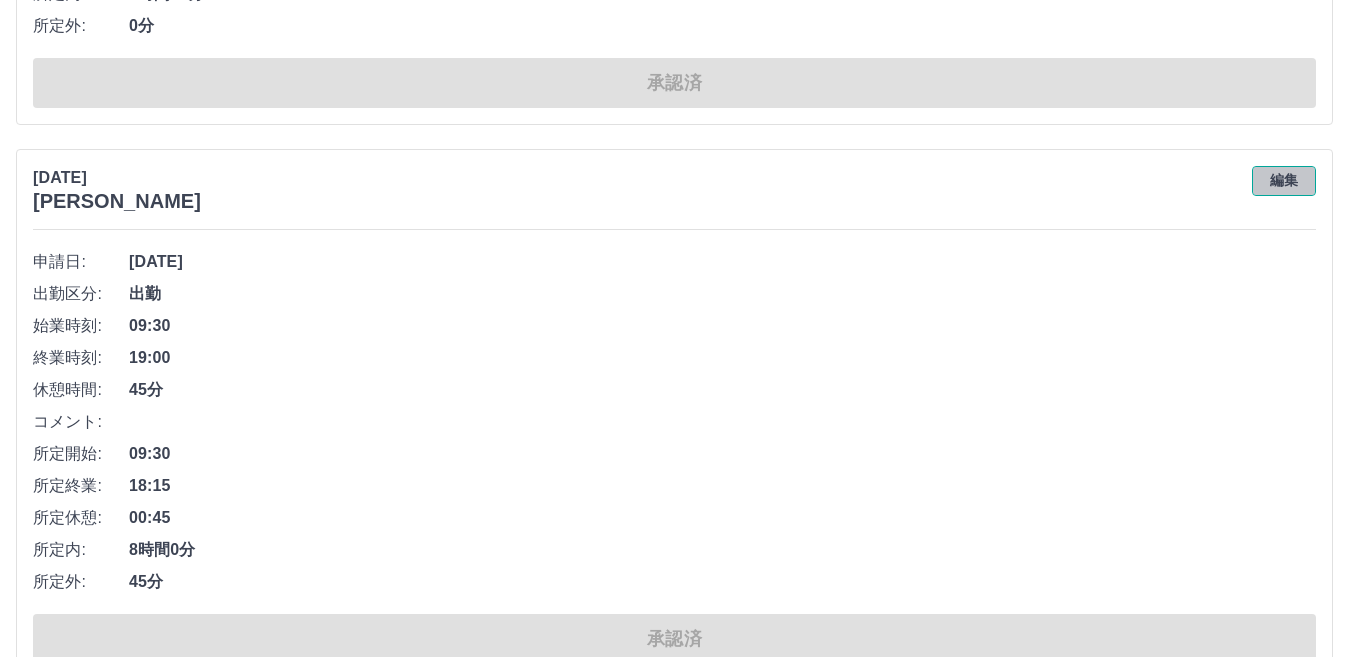 click on "編集" at bounding box center [1284, 181] 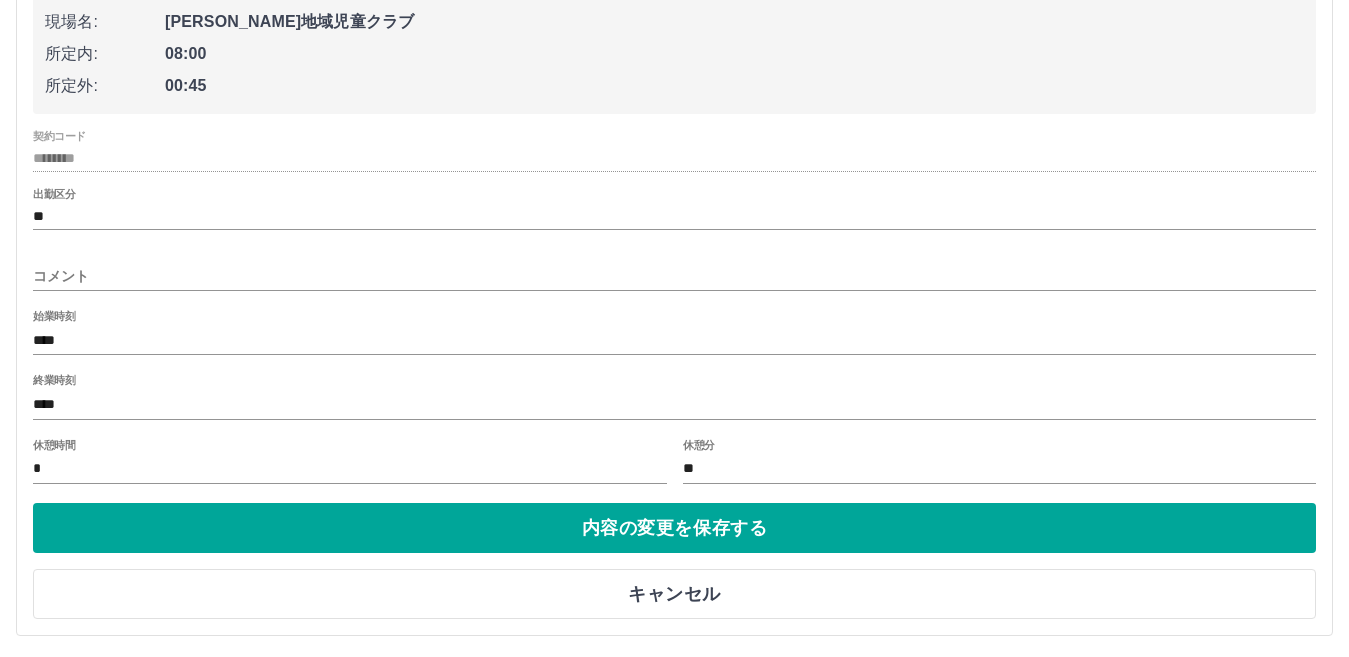 scroll, scrollTop: 12074, scrollLeft: 0, axis: vertical 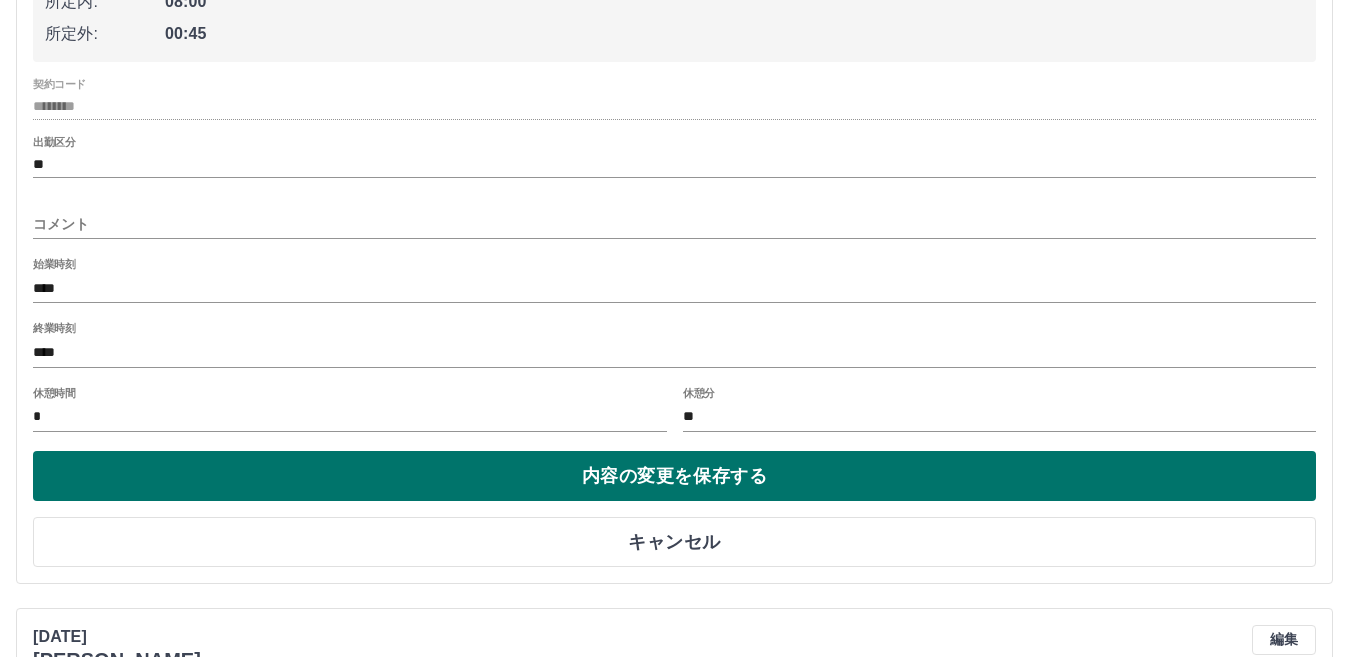 click on "内容の変更を保存する" at bounding box center [674, 476] 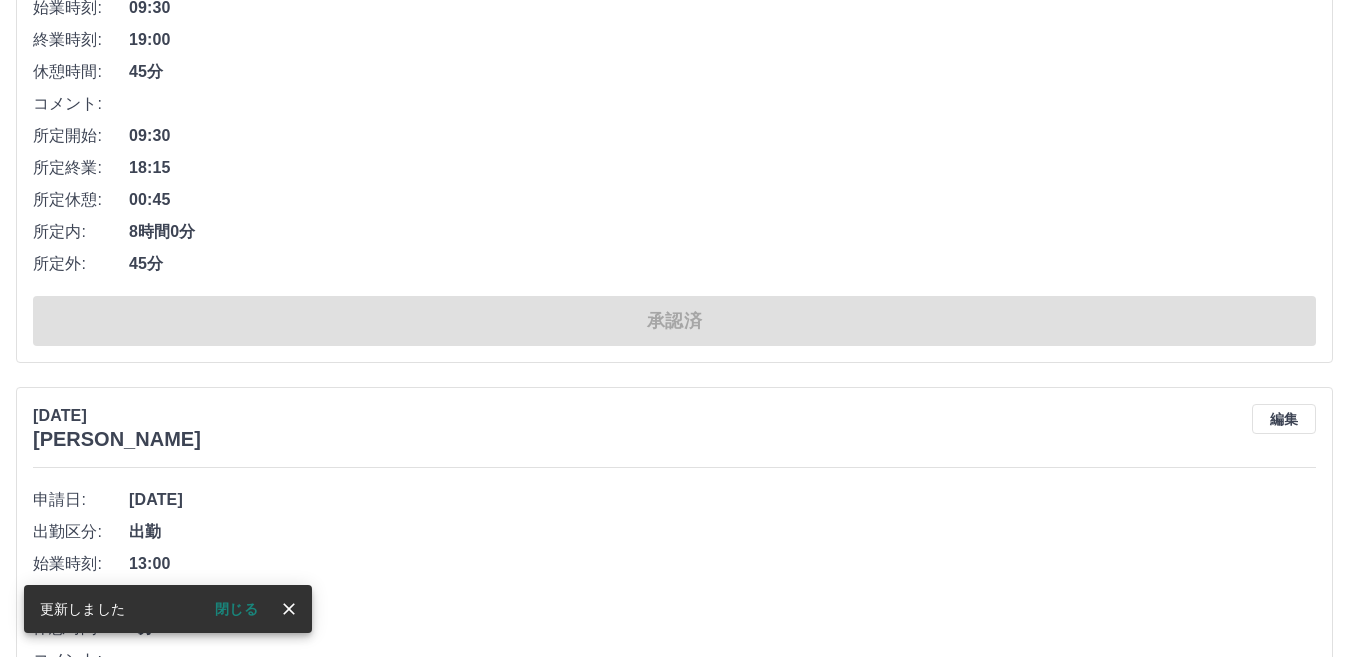 scroll, scrollTop: 11874, scrollLeft: 0, axis: vertical 